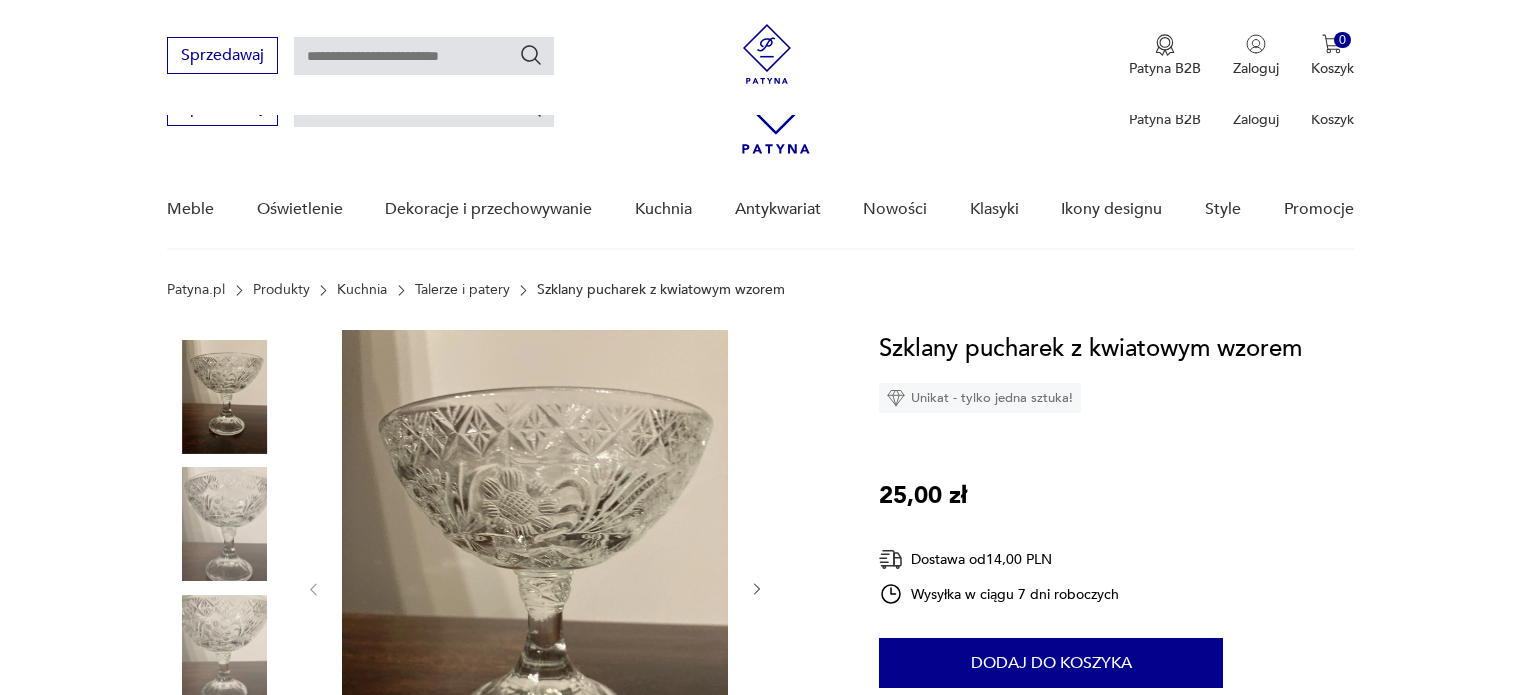 scroll, scrollTop: 600, scrollLeft: 0, axis: vertical 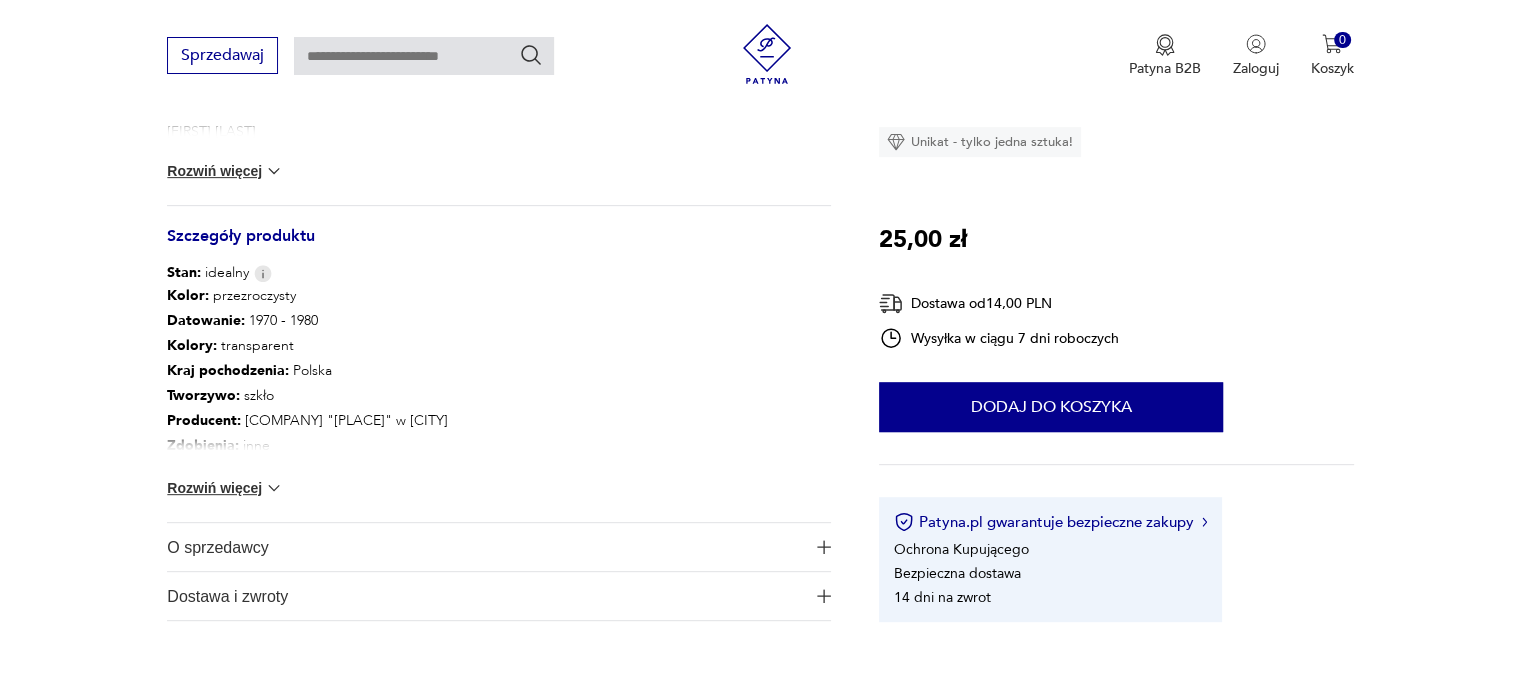click at bounding box center (274, 171) 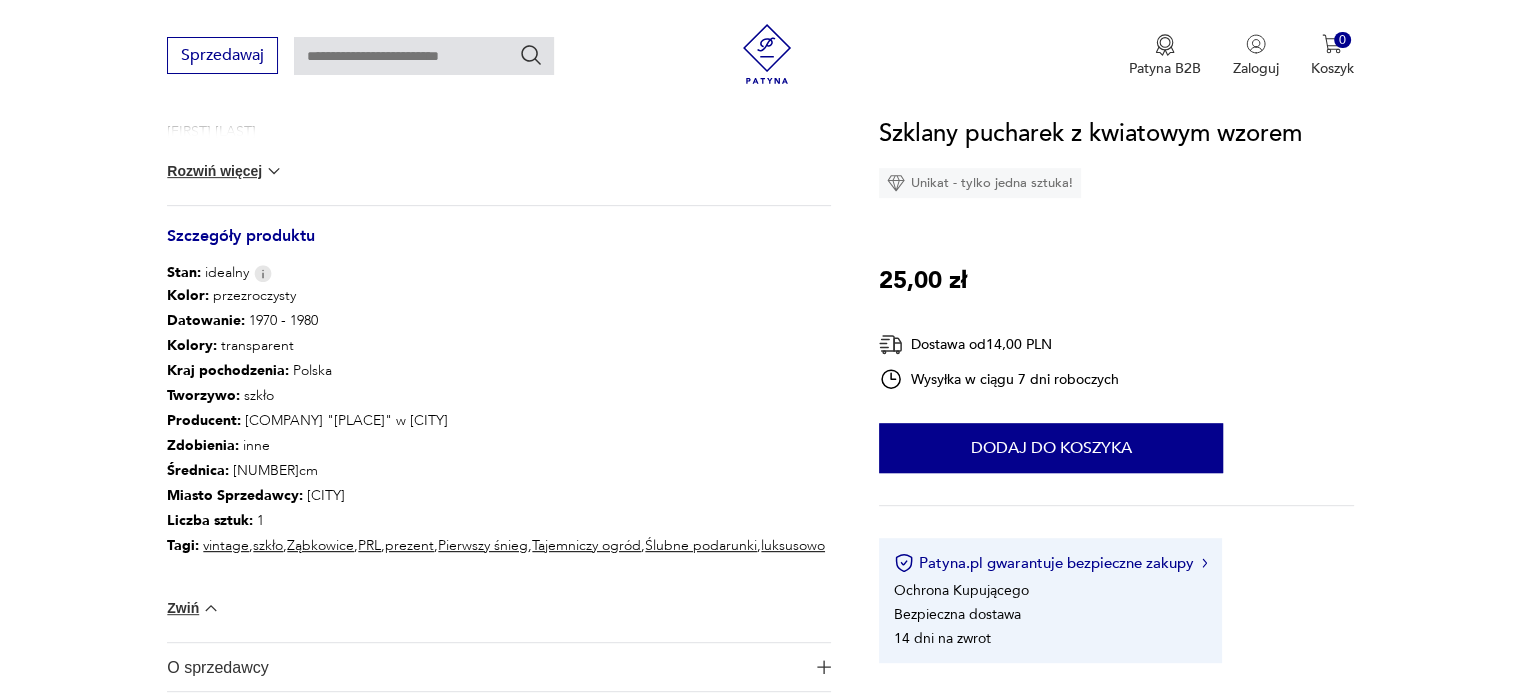 scroll, scrollTop: 0, scrollLeft: 0, axis: both 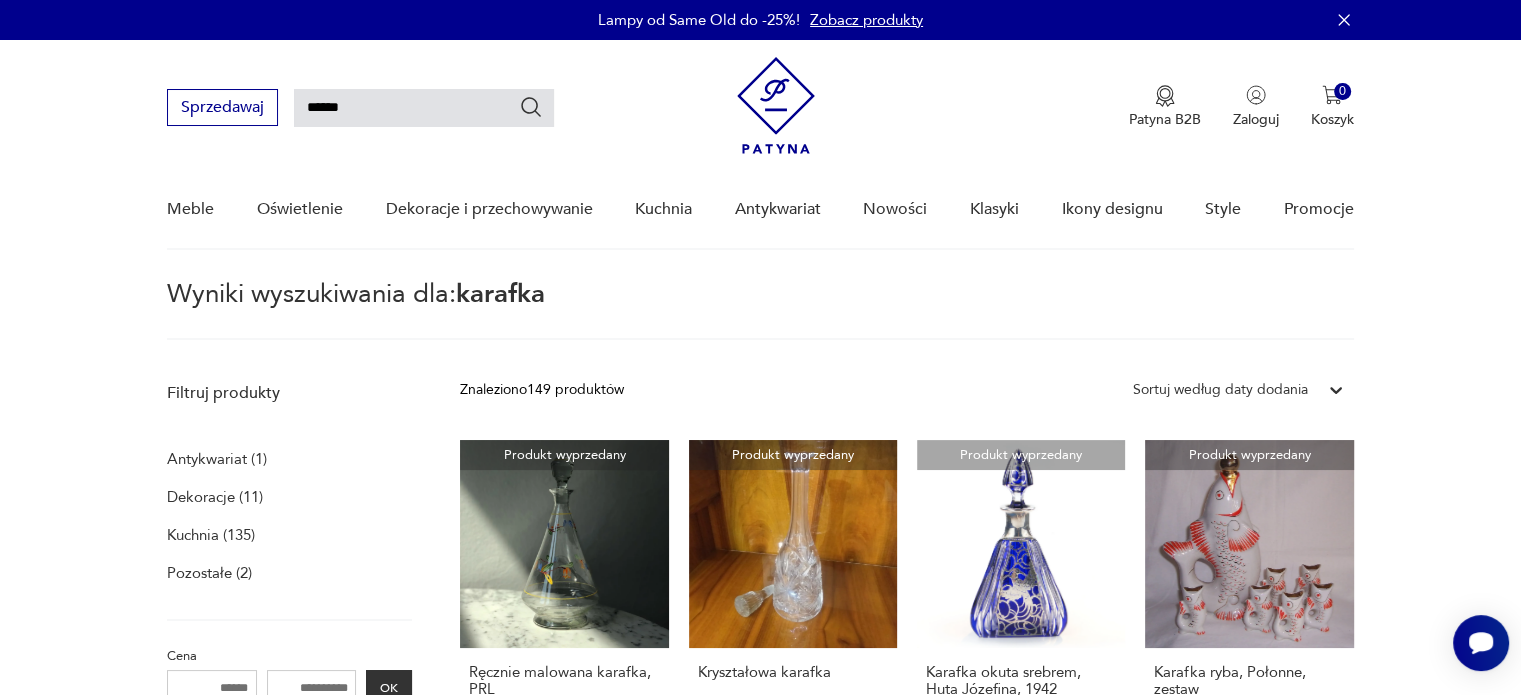 click on "******" at bounding box center (424, 108) 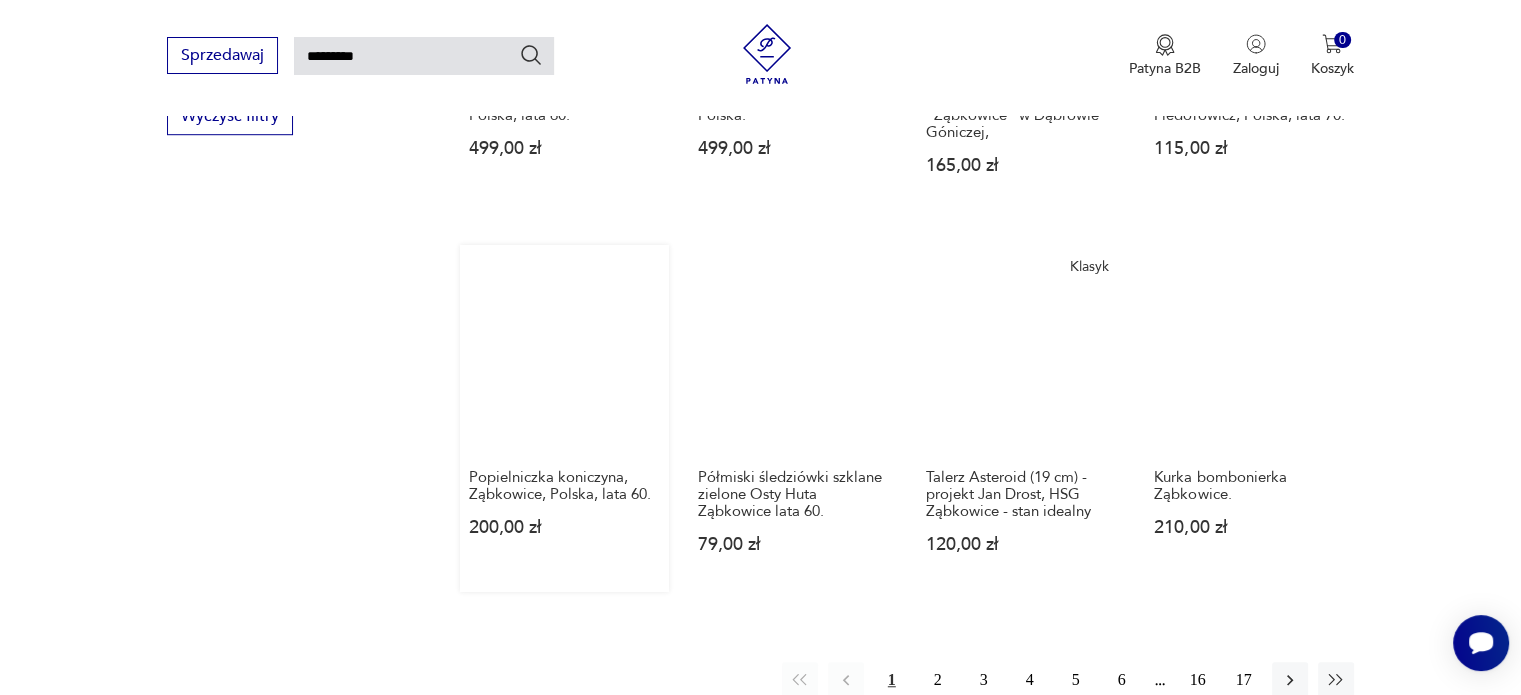 scroll, scrollTop: 1571, scrollLeft: 0, axis: vertical 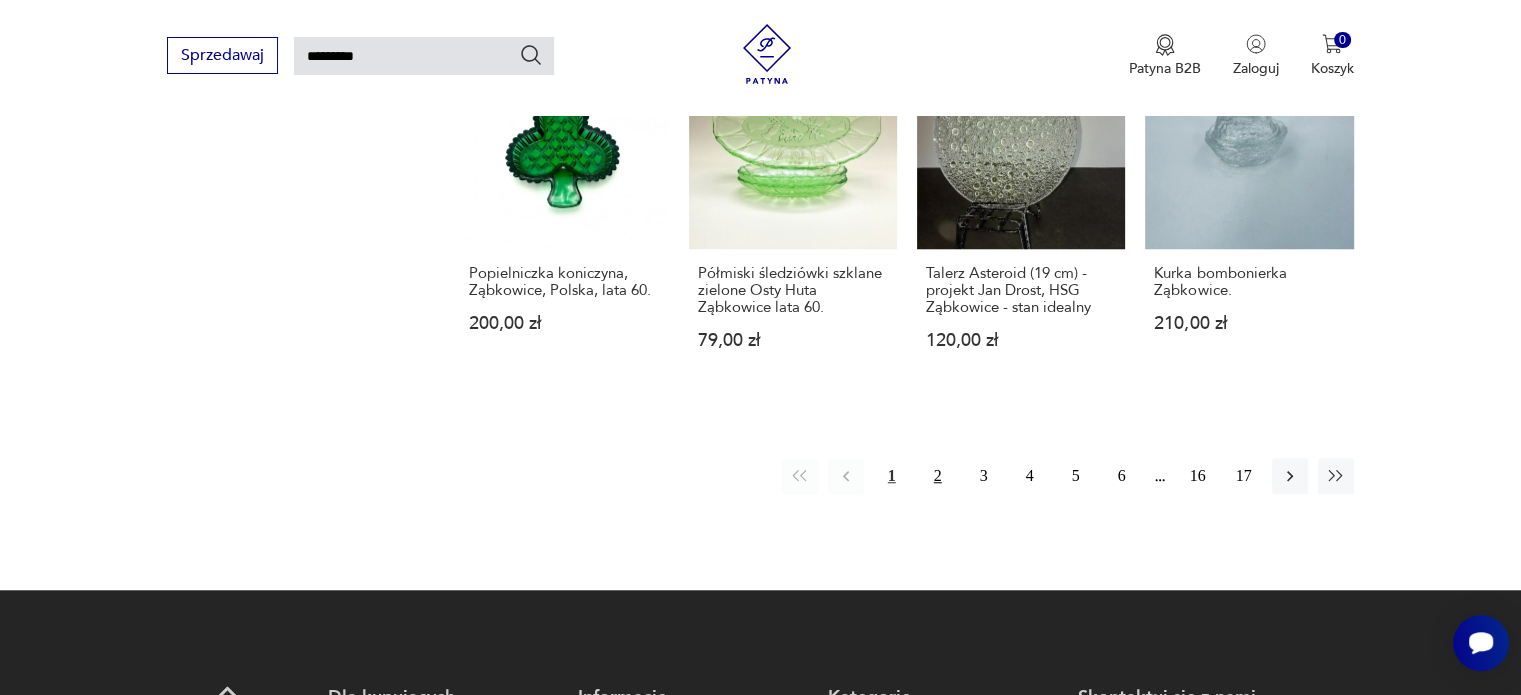click on "2" at bounding box center (938, 476) 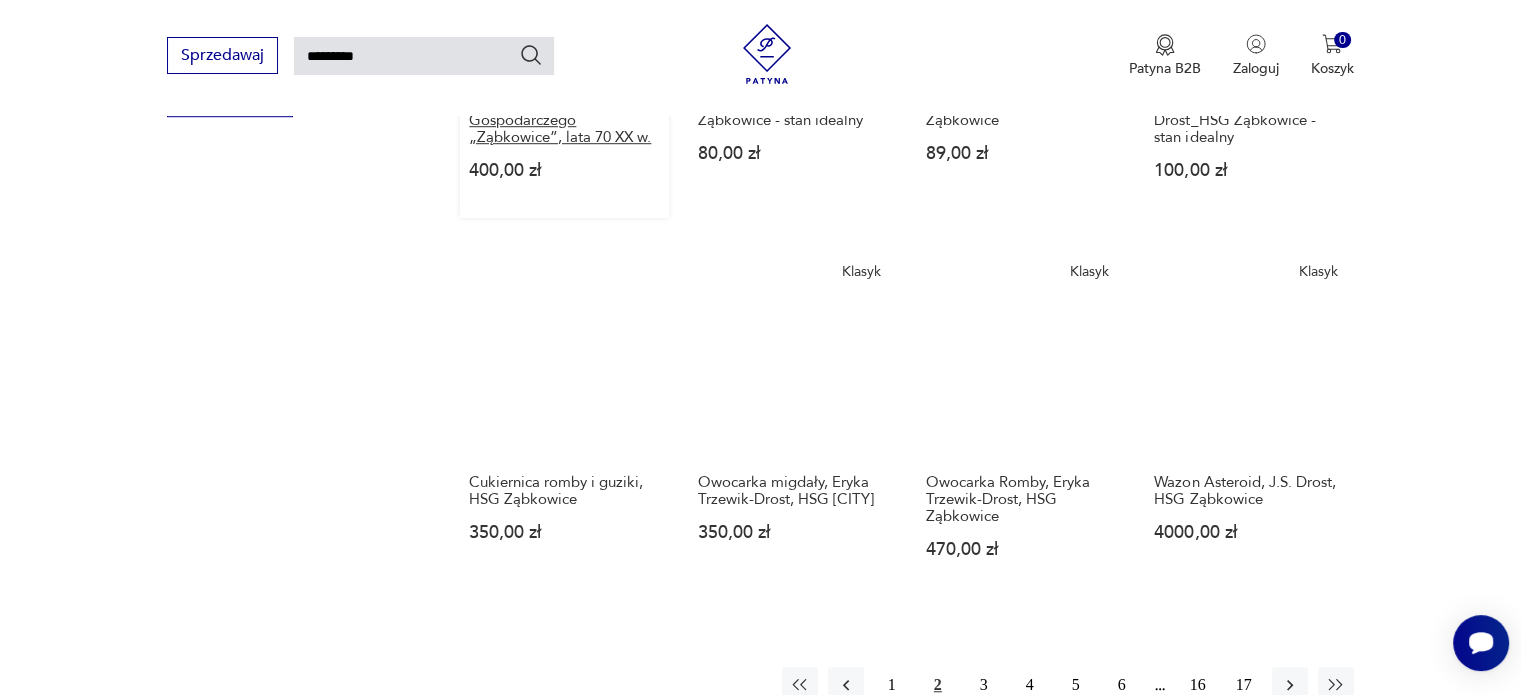scroll, scrollTop: 1471, scrollLeft: 0, axis: vertical 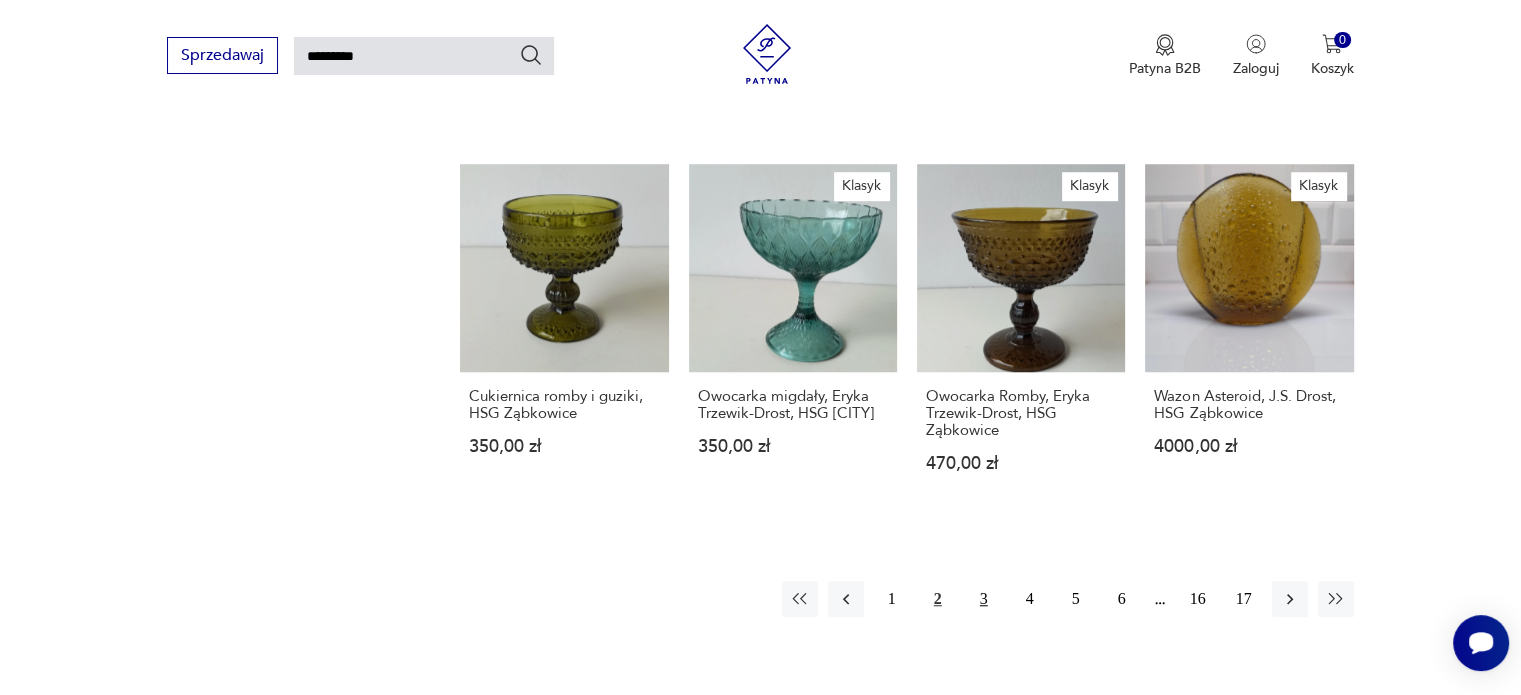 click on "3" at bounding box center (984, 599) 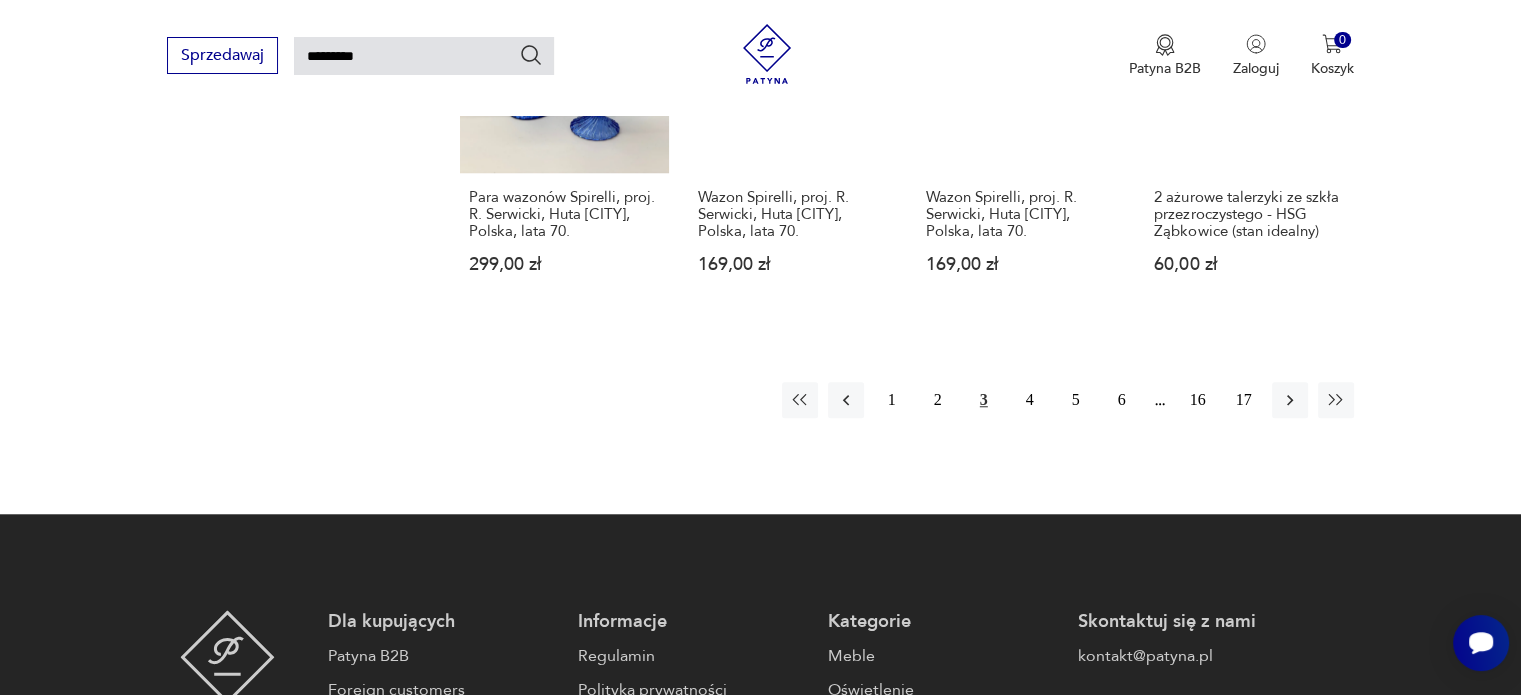 scroll, scrollTop: 1671, scrollLeft: 0, axis: vertical 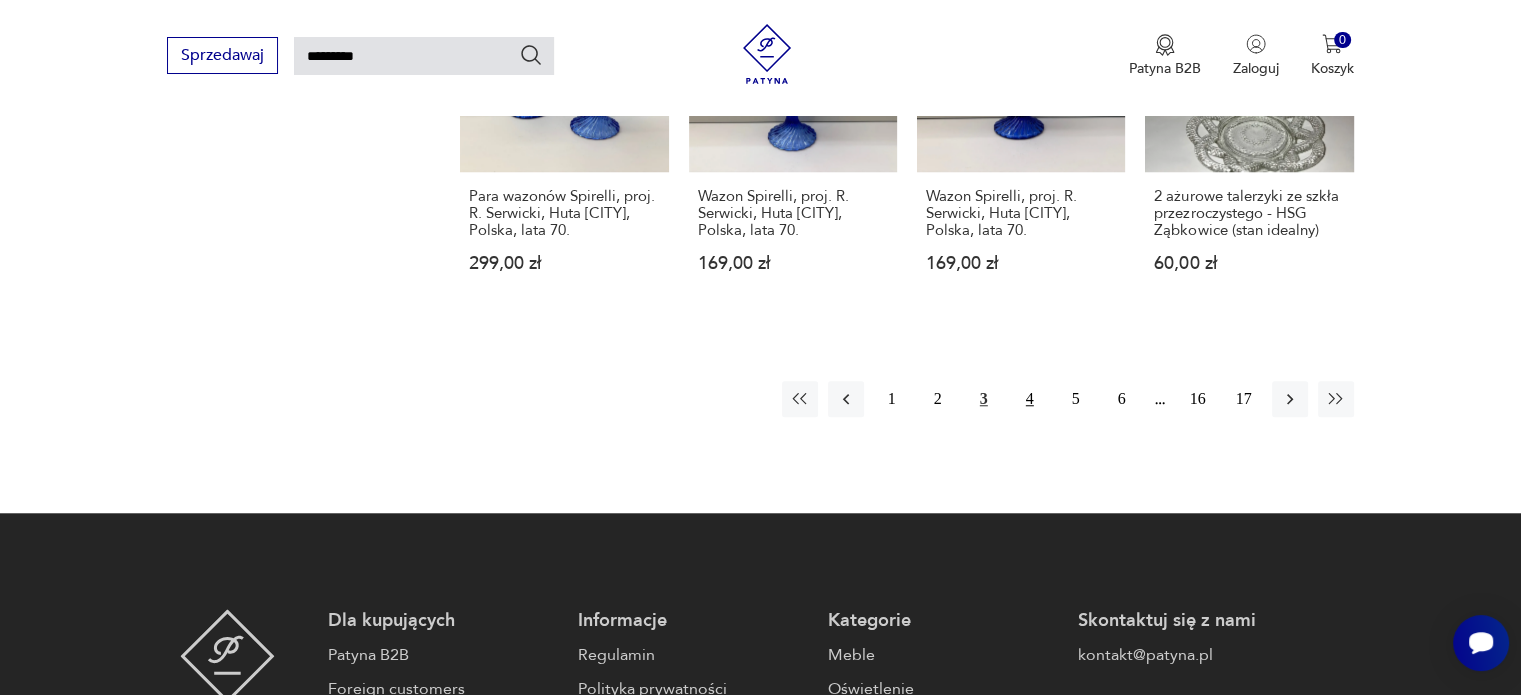 click on "4" at bounding box center [1030, 399] 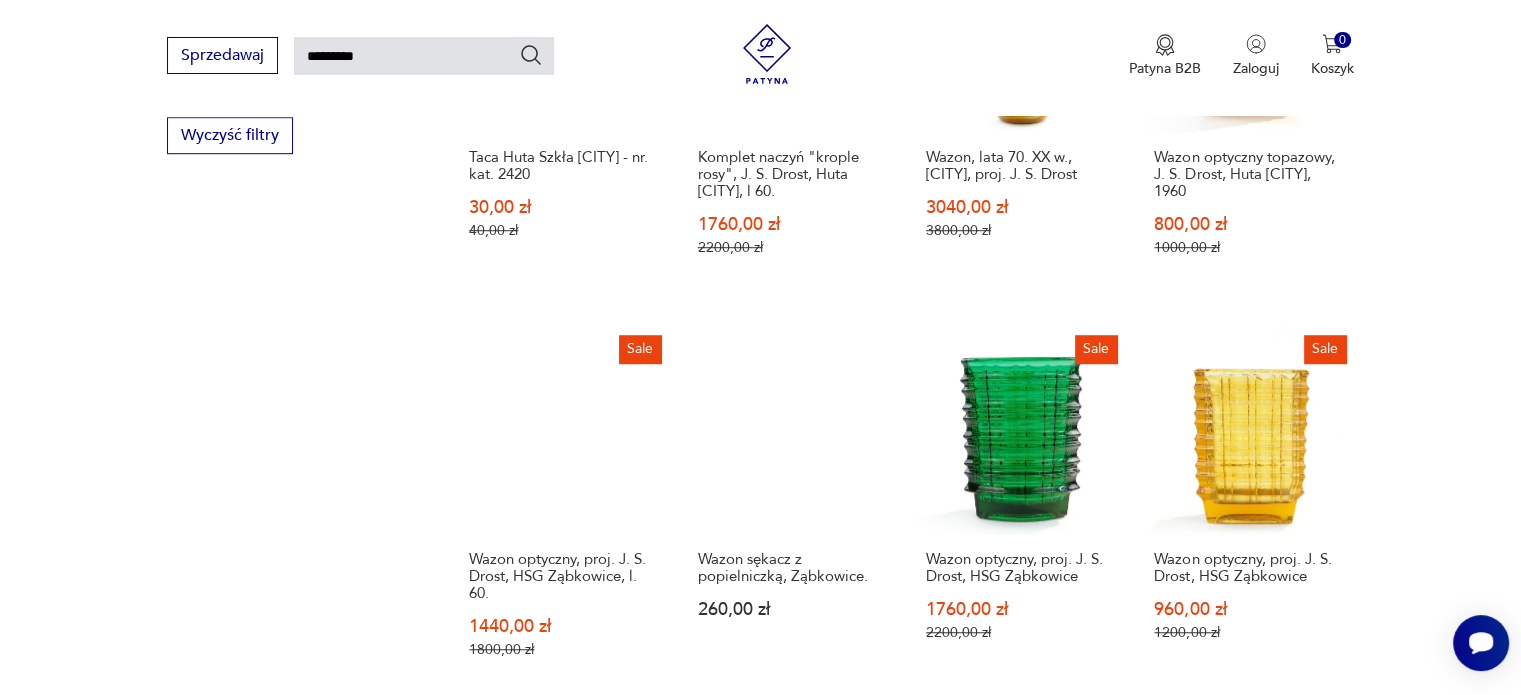 scroll, scrollTop: 1571, scrollLeft: 0, axis: vertical 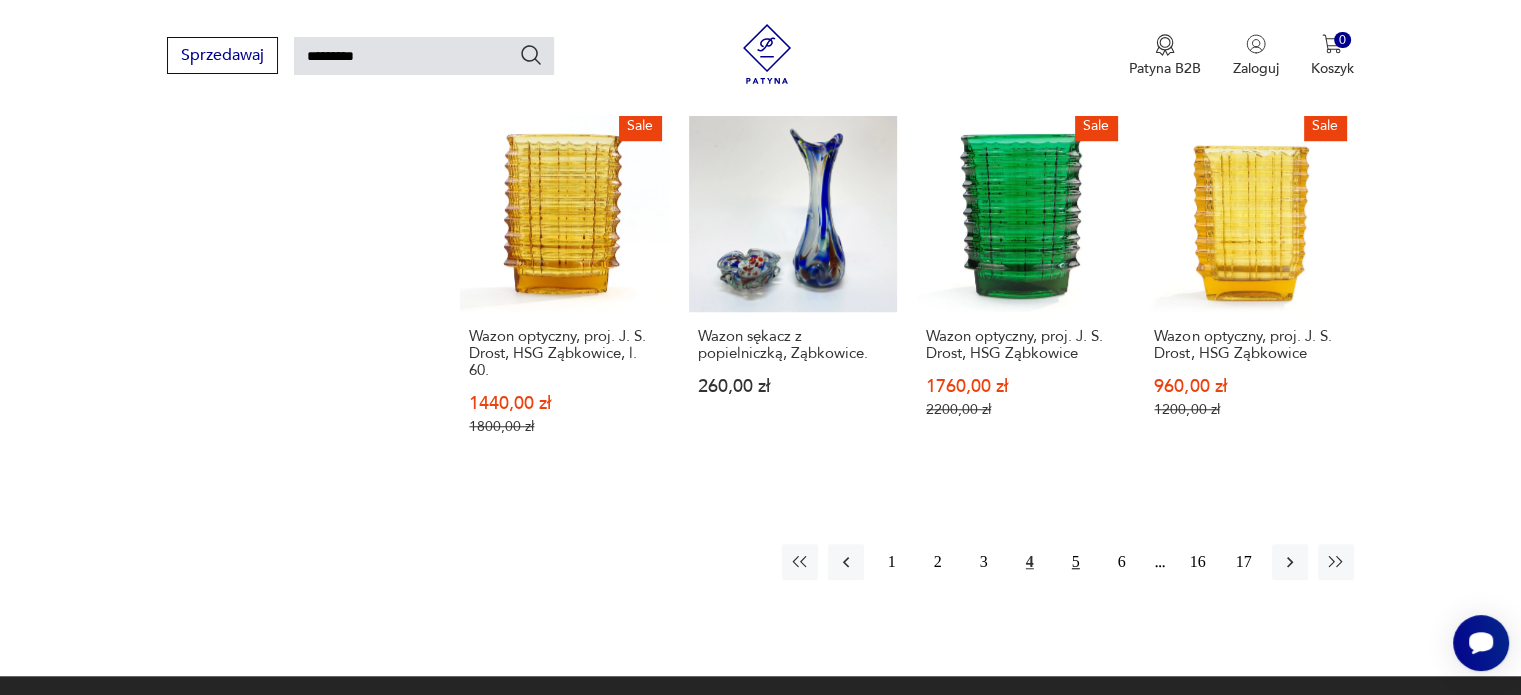 click on "5" at bounding box center [1076, 562] 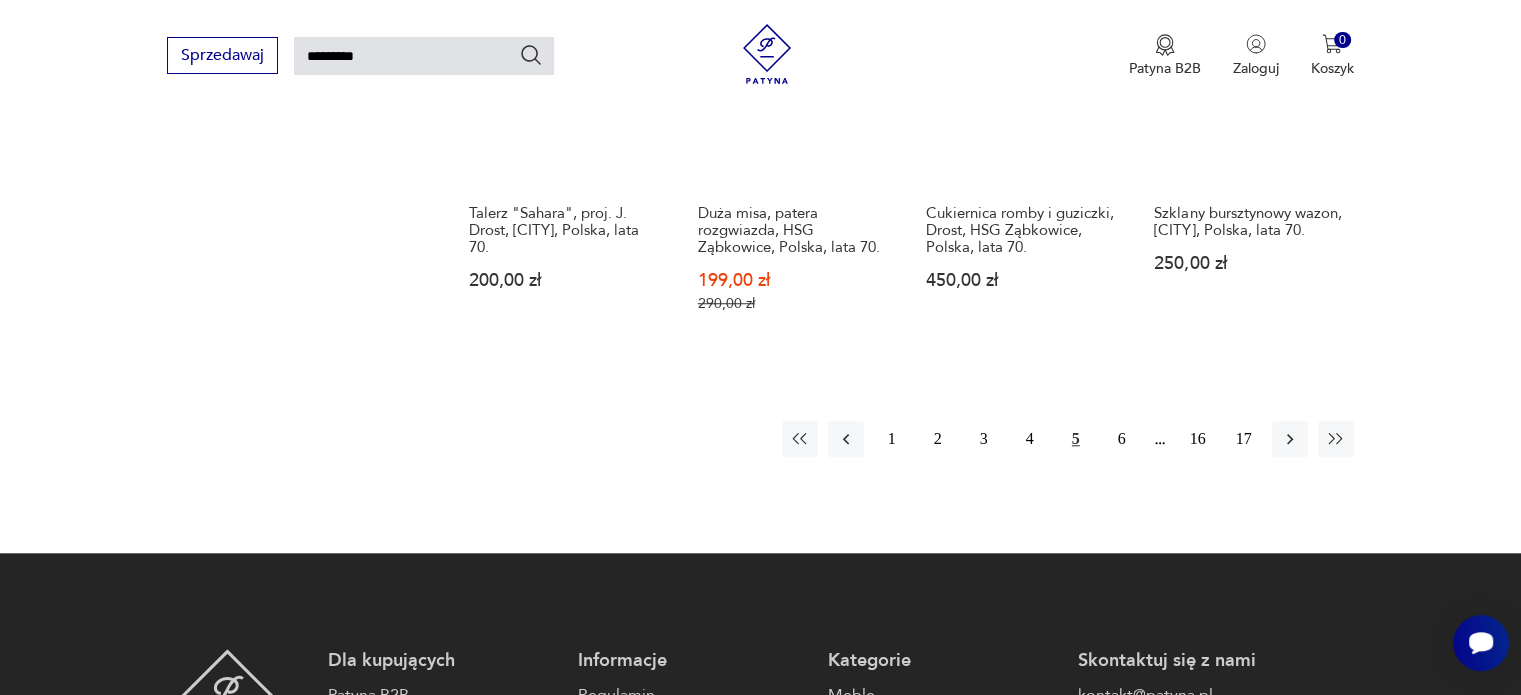 scroll, scrollTop: 1671, scrollLeft: 0, axis: vertical 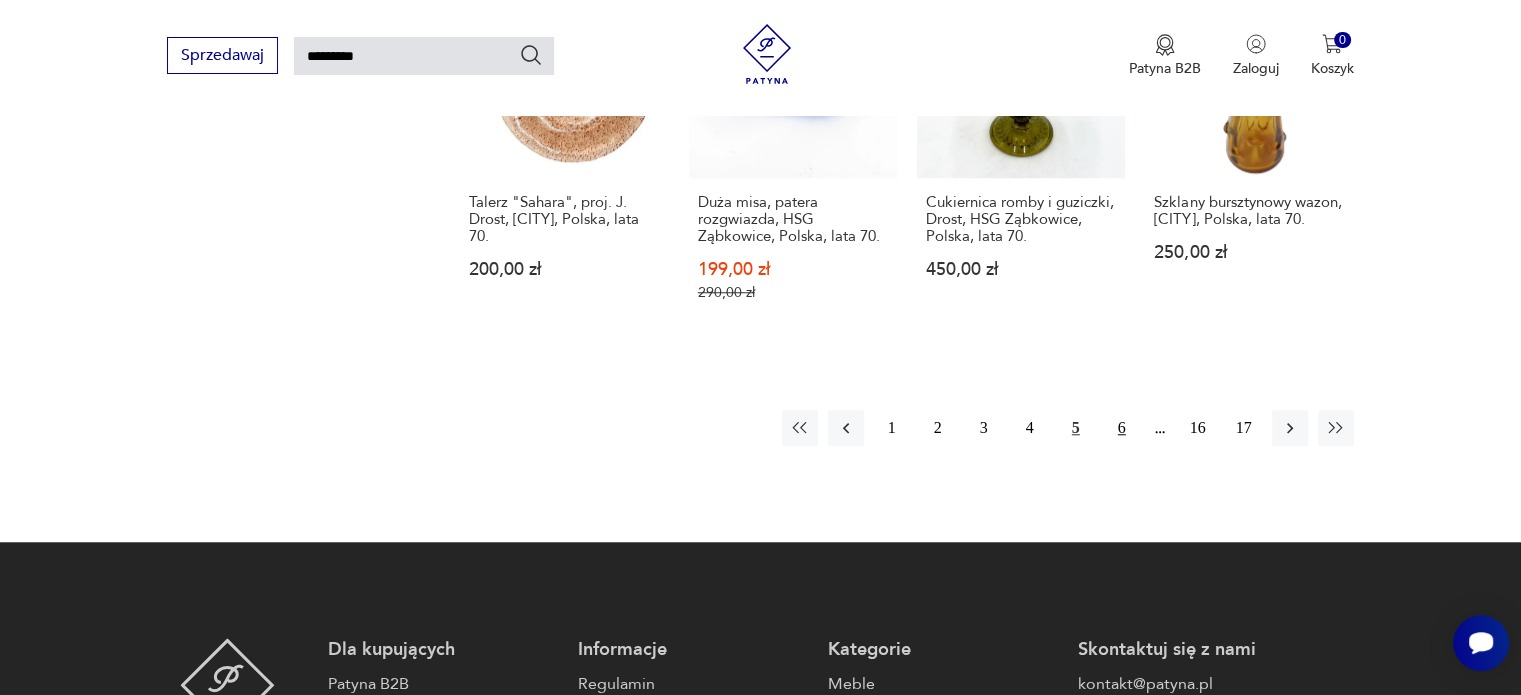 click on "6" at bounding box center (1122, 428) 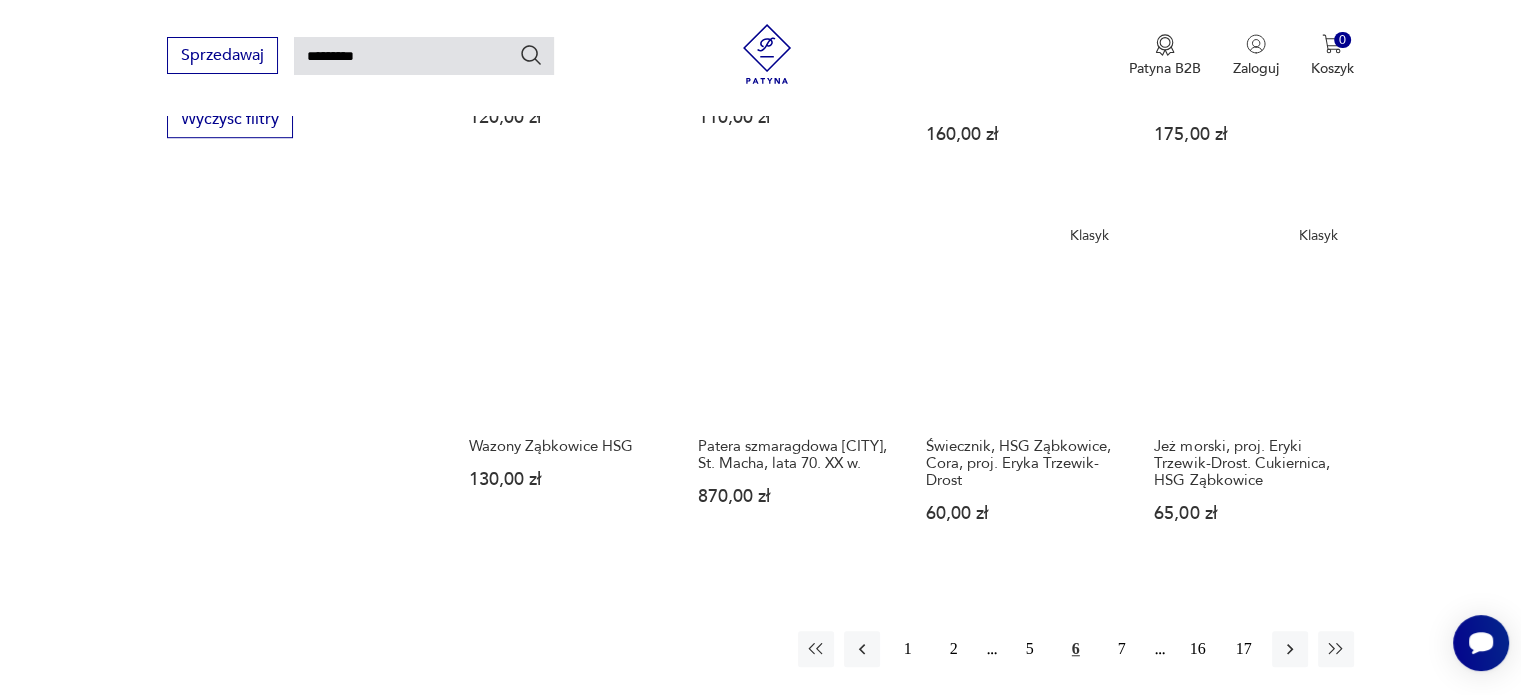 scroll, scrollTop: 1471, scrollLeft: 0, axis: vertical 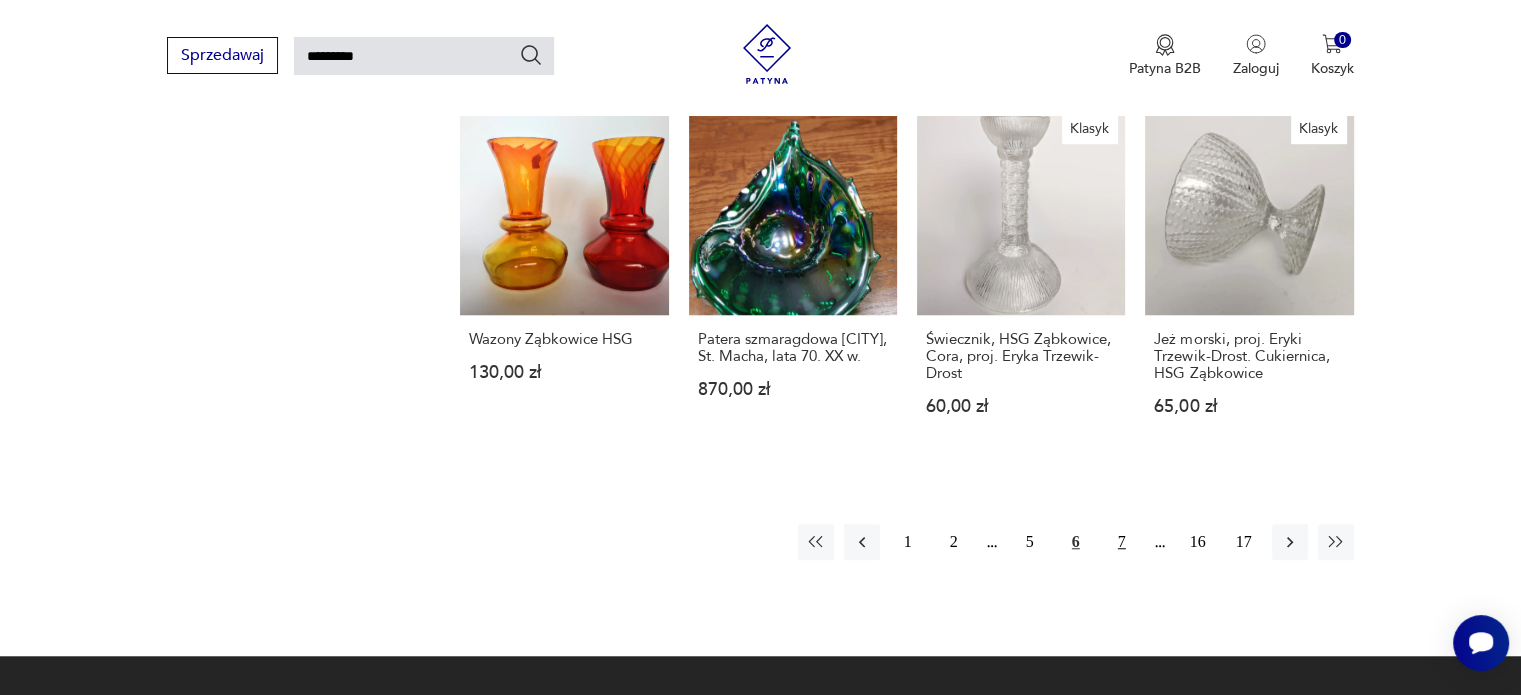 click on "7" at bounding box center (1122, 542) 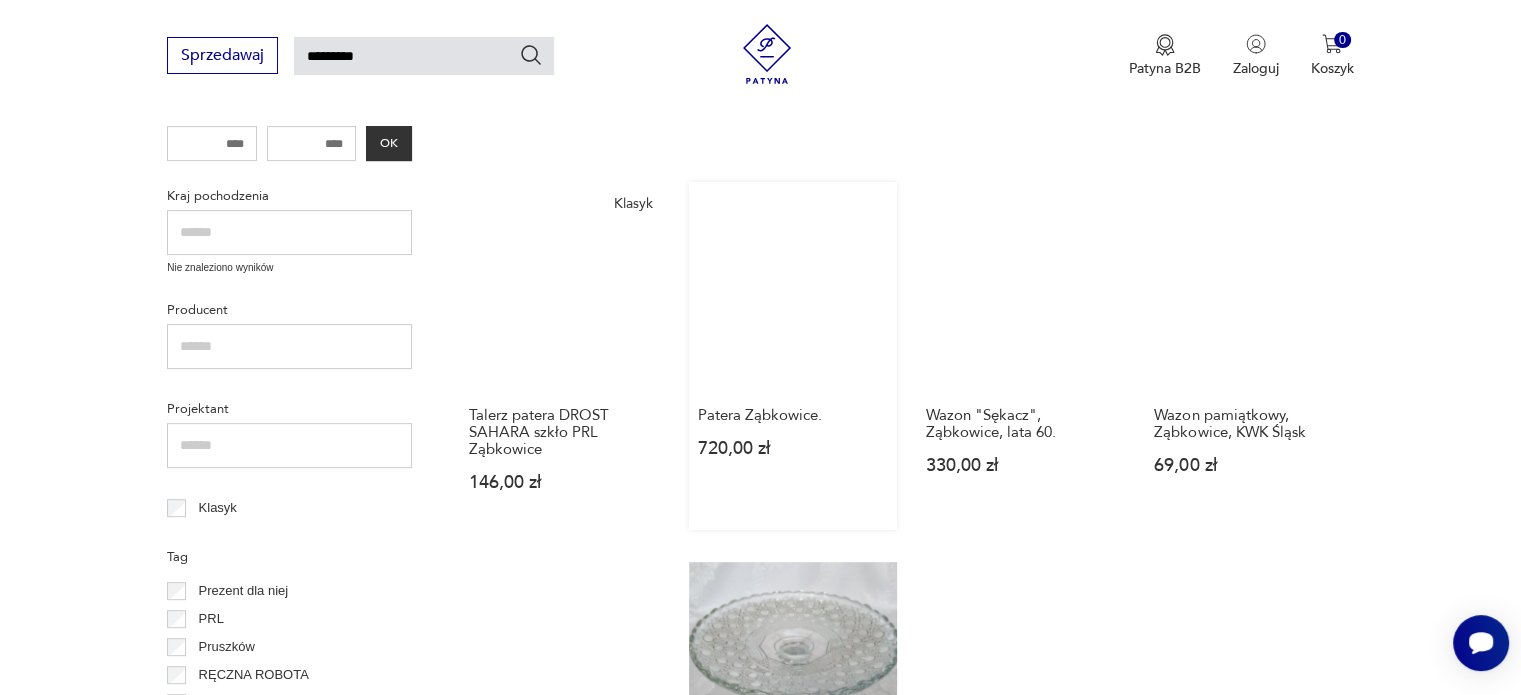 scroll, scrollTop: 971, scrollLeft: 0, axis: vertical 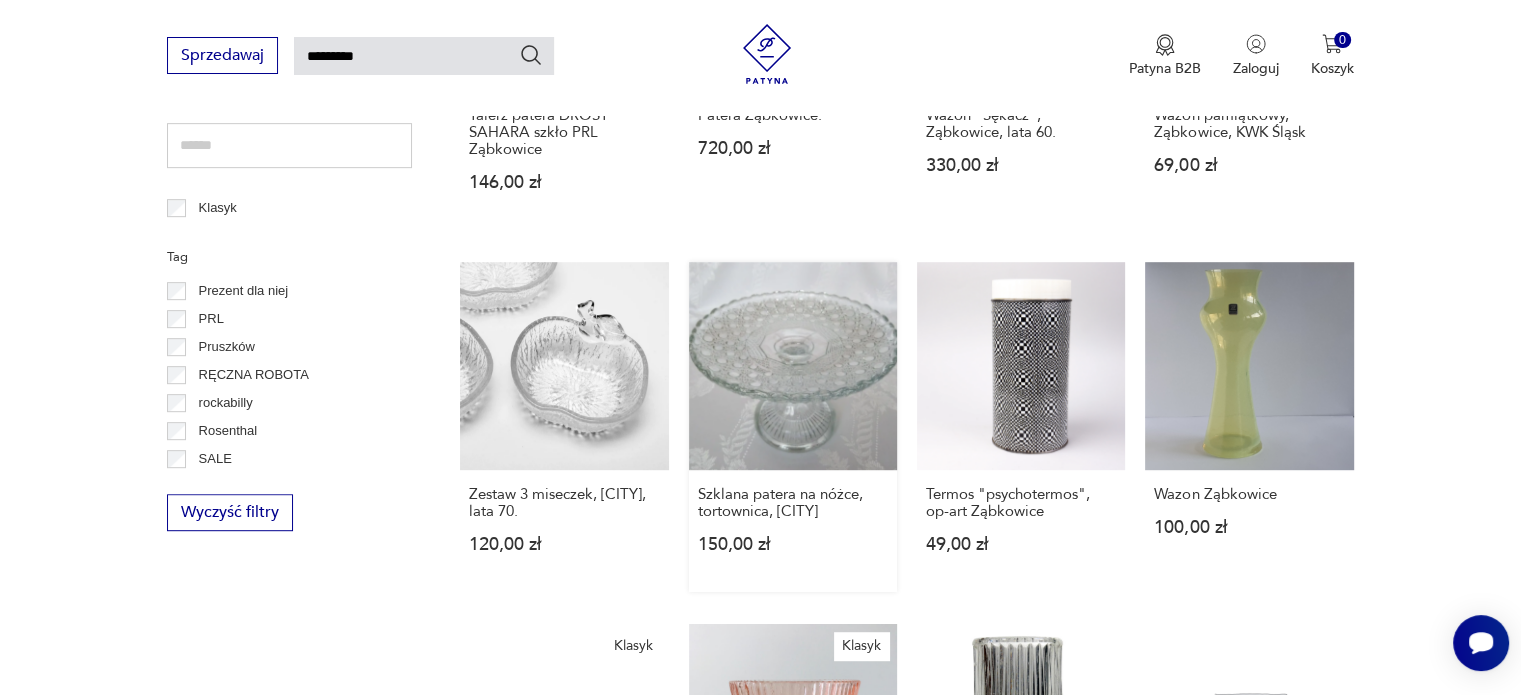 click on "Szklana patera na nóżce, tortownica, [CITY] 150,00 zł" at bounding box center (793, 427) 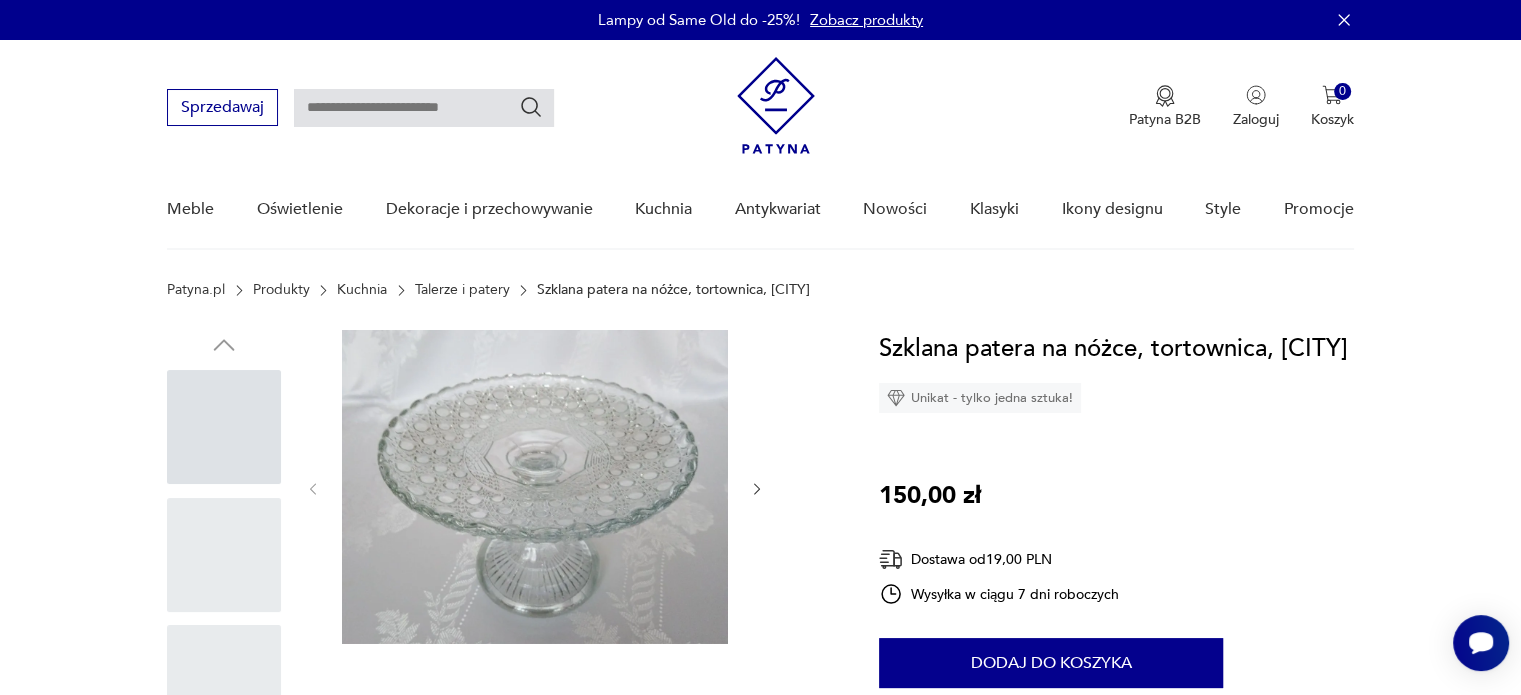 scroll, scrollTop: 0, scrollLeft: 0, axis: both 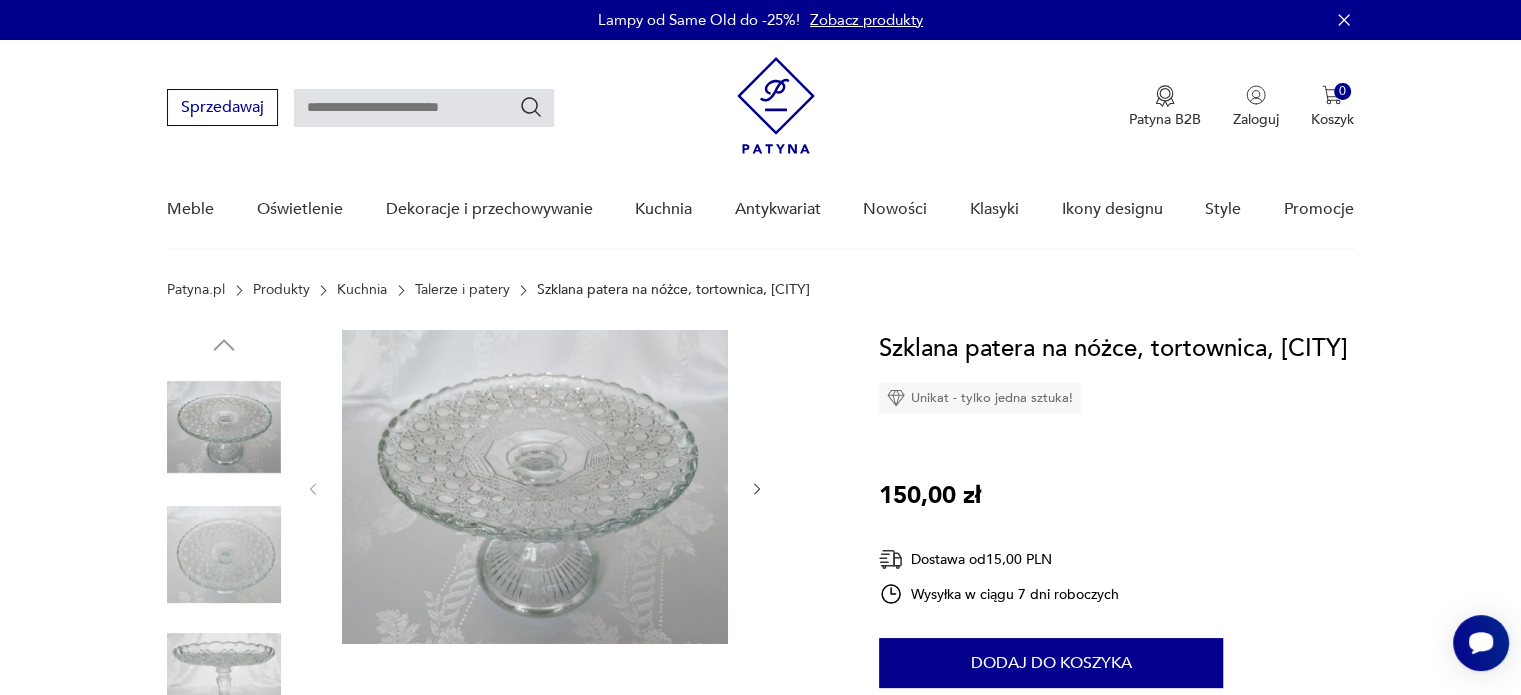 click at bounding box center [224, 555] 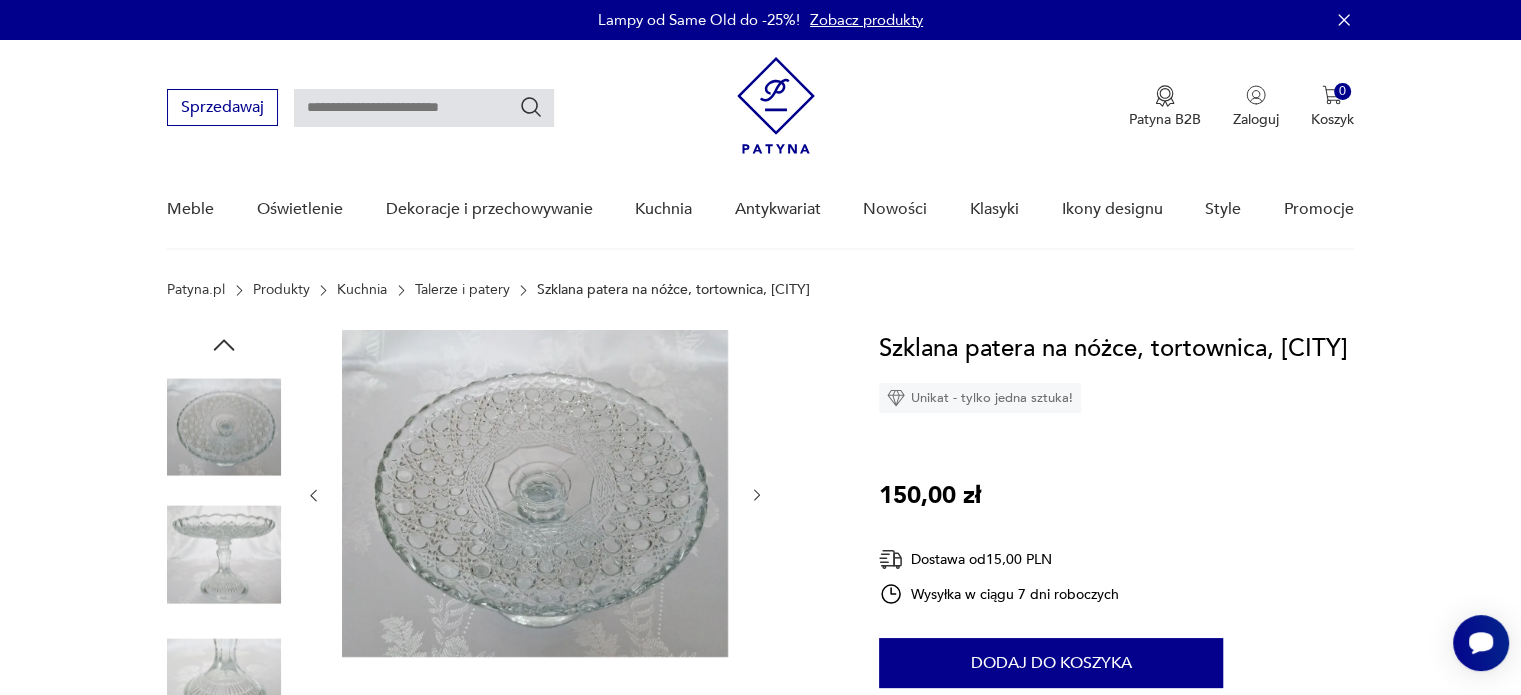 click at bounding box center [224, 427] 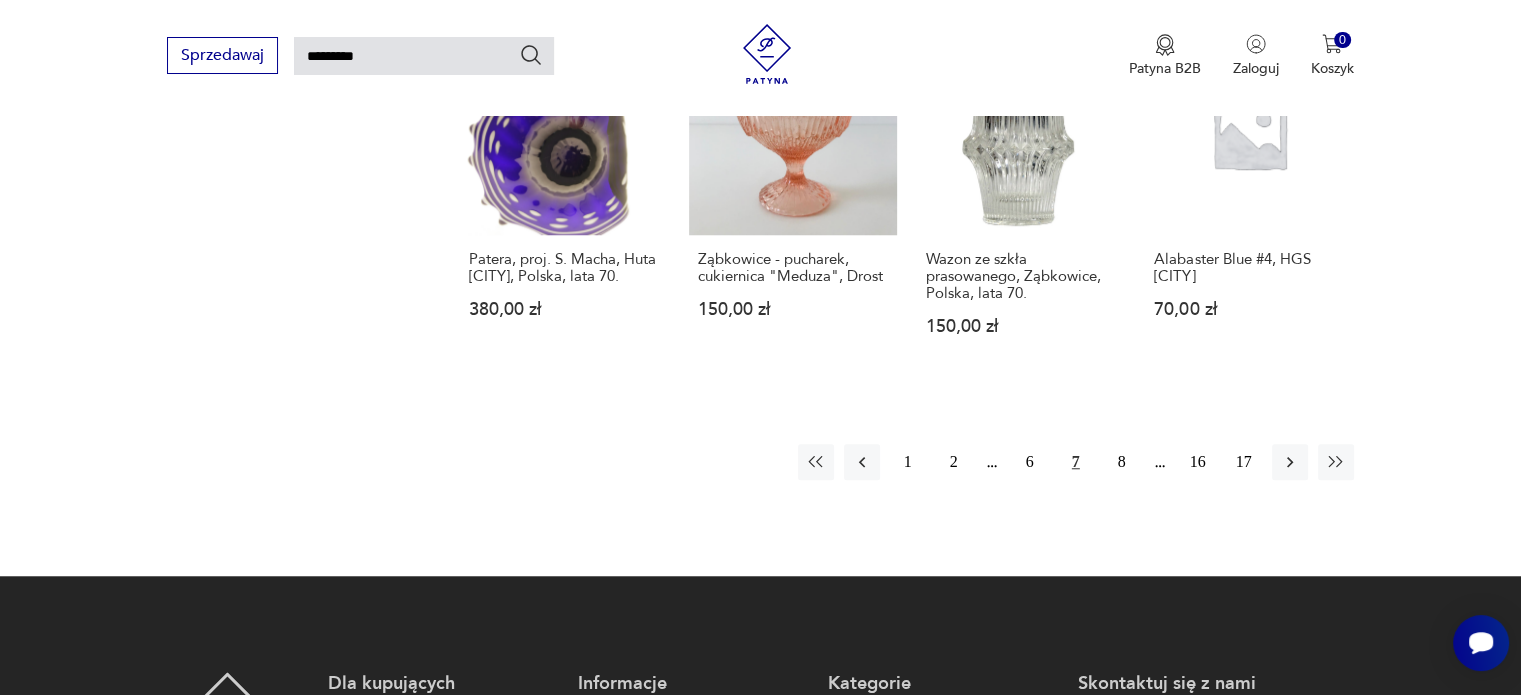 scroll, scrollTop: 1671, scrollLeft: 0, axis: vertical 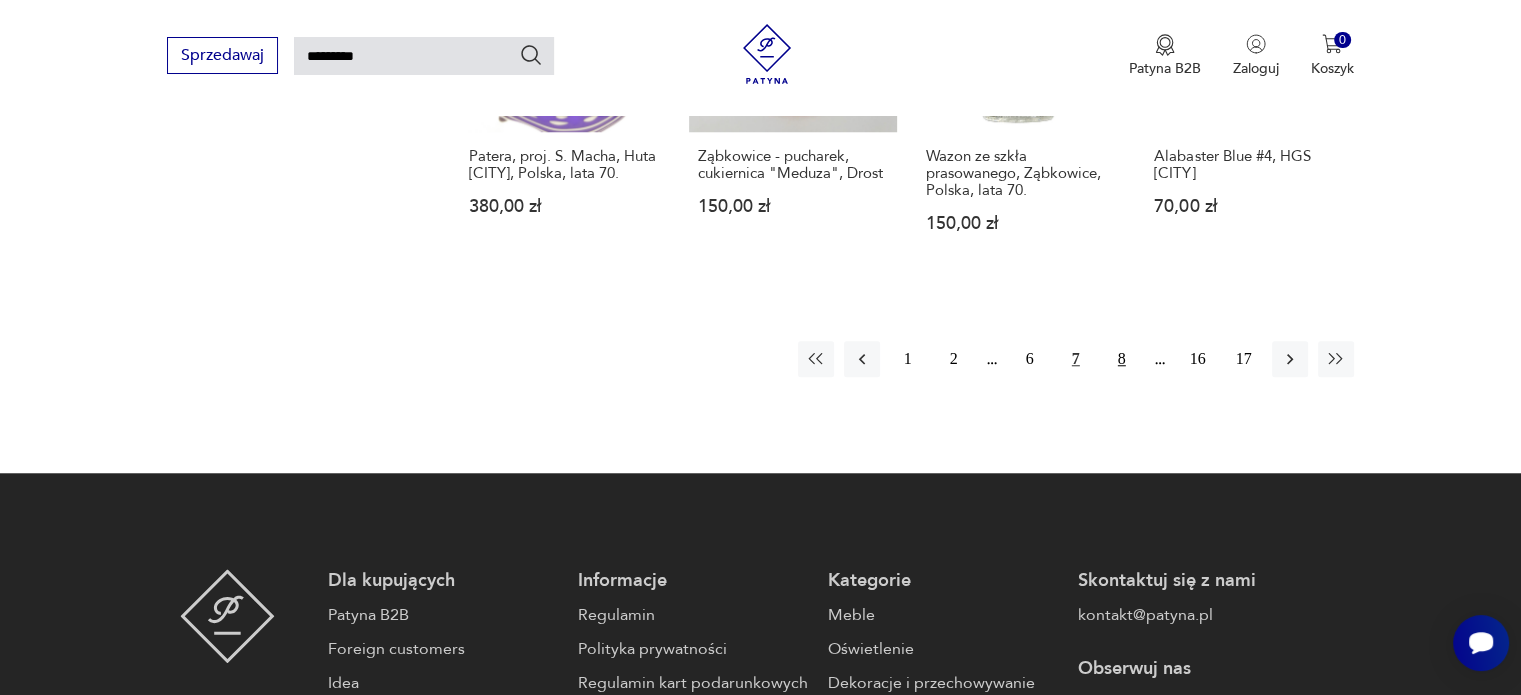 click on "8" at bounding box center [1122, 359] 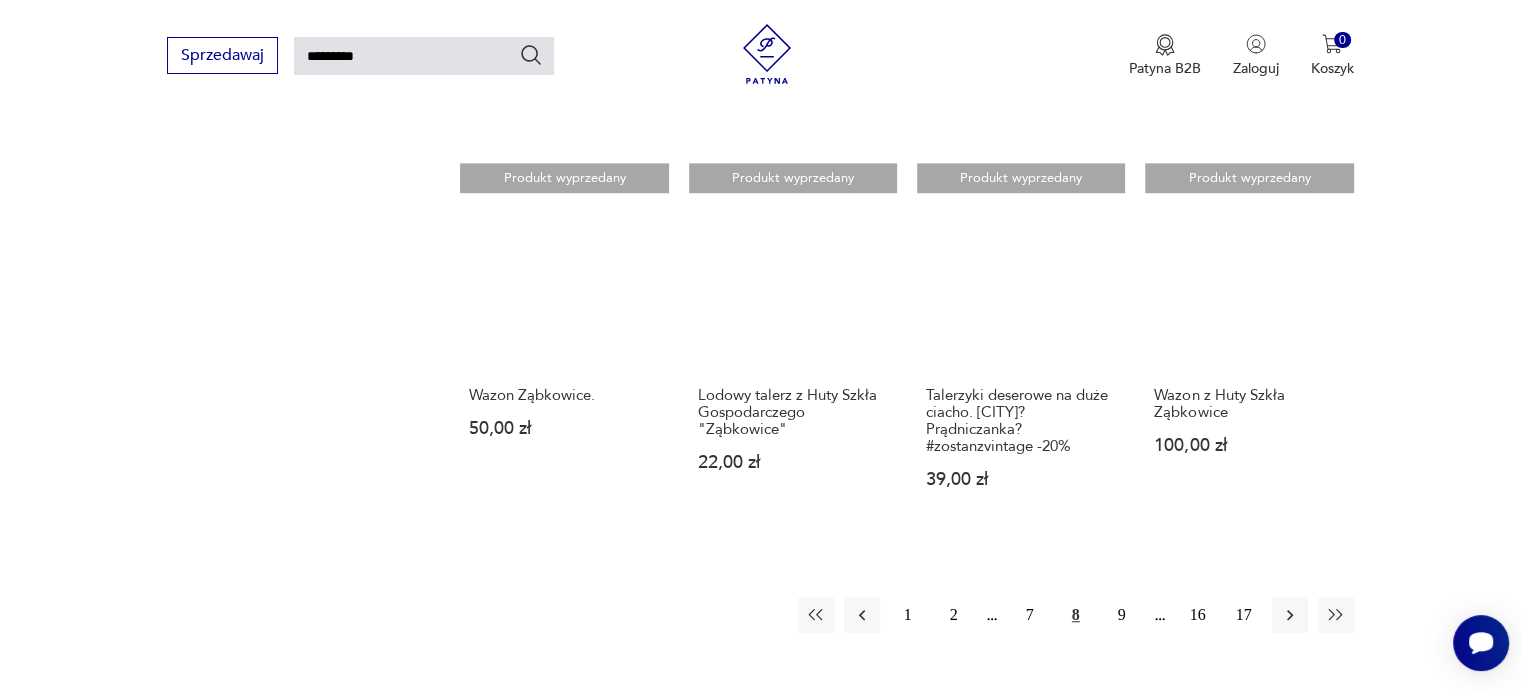 scroll, scrollTop: 1571, scrollLeft: 0, axis: vertical 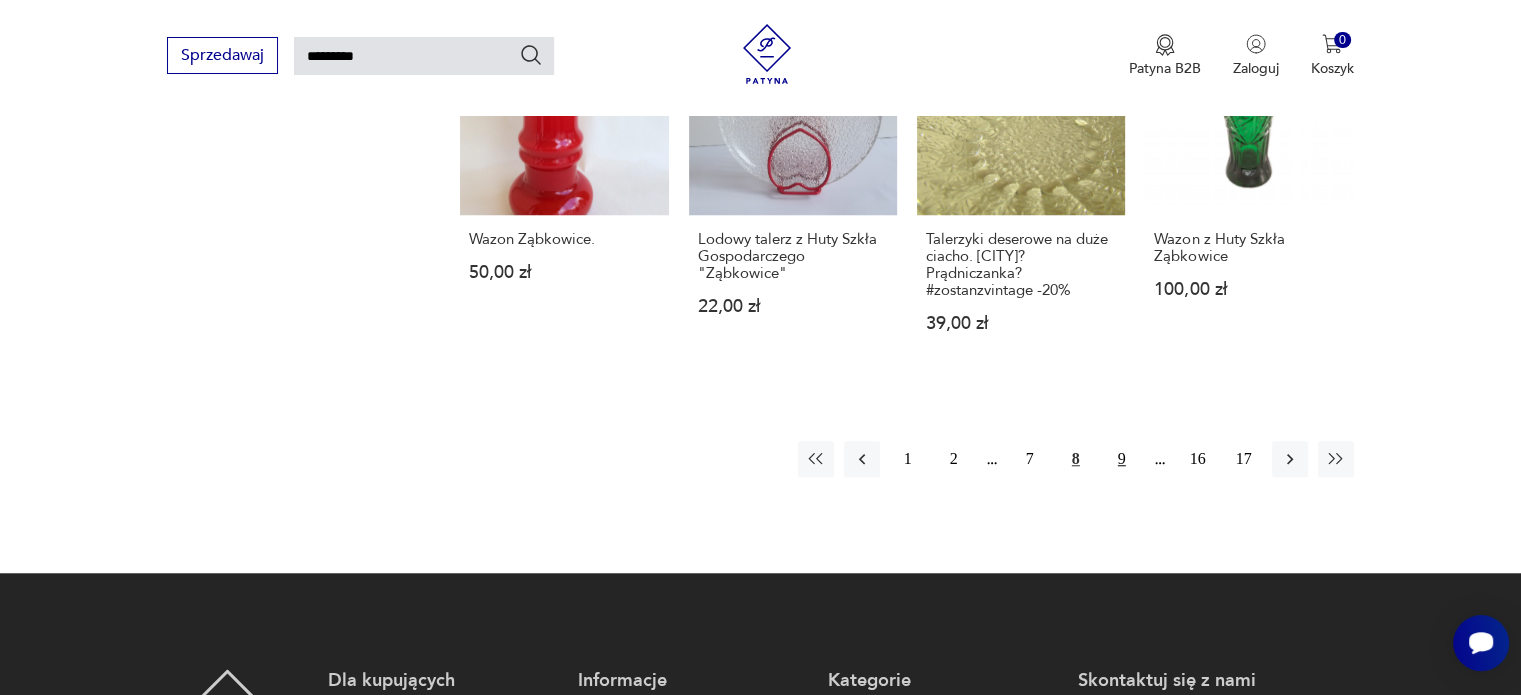 click on "9" at bounding box center [1122, 459] 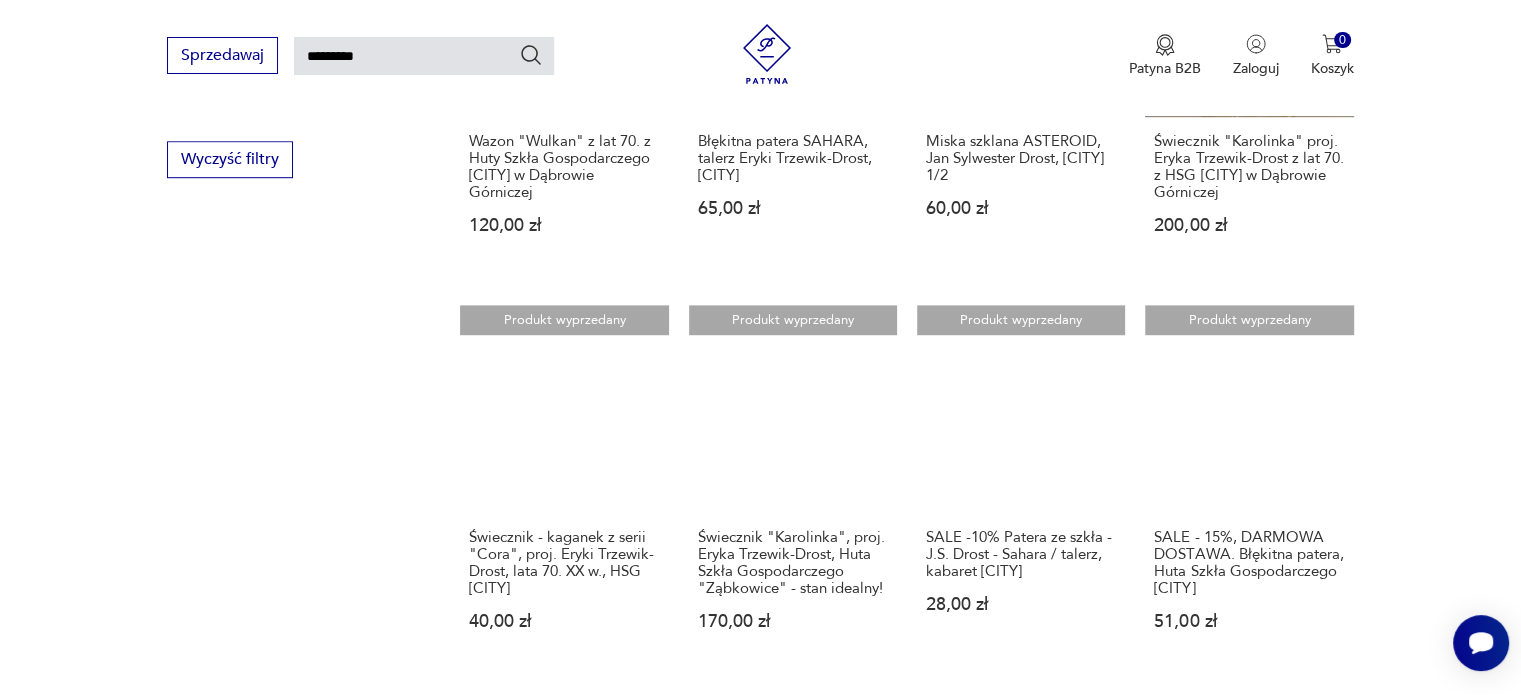 scroll, scrollTop: 1571, scrollLeft: 0, axis: vertical 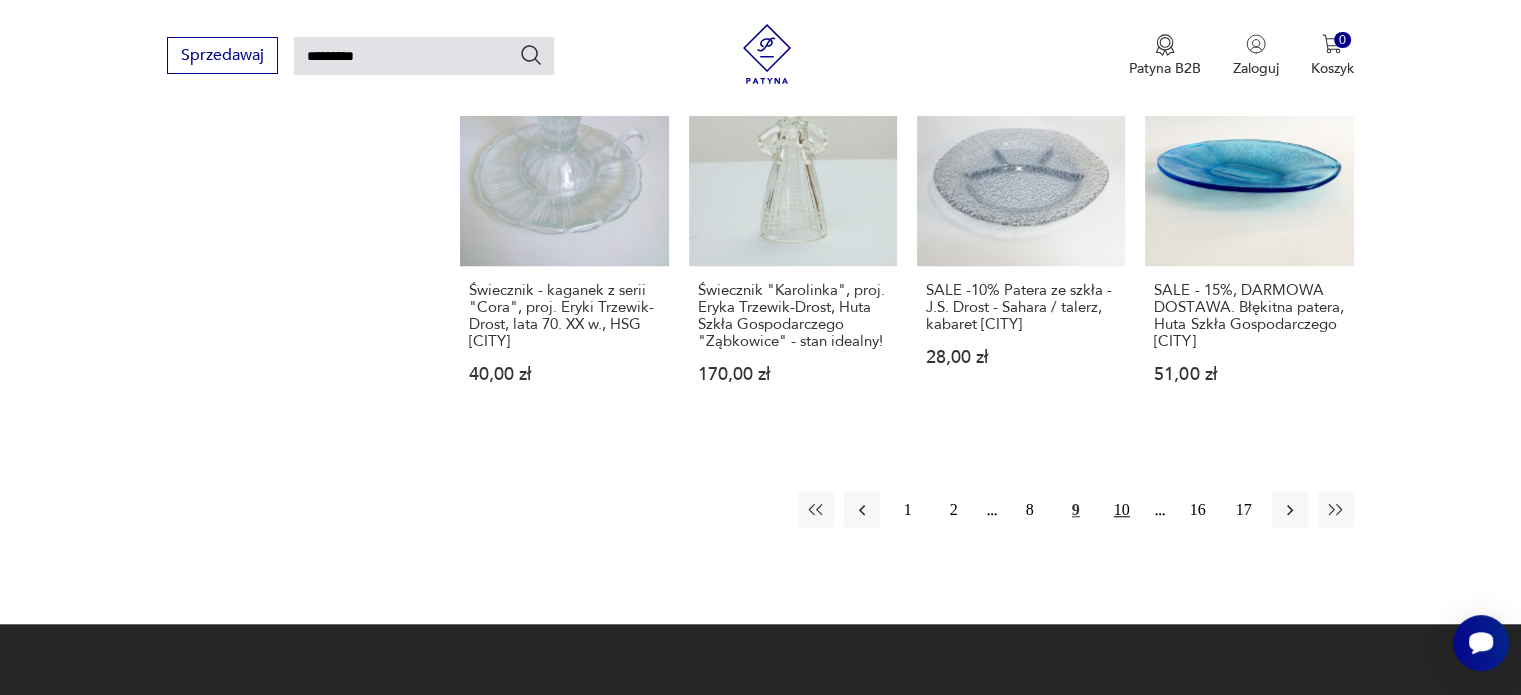 click on "10" at bounding box center [1122, 510] 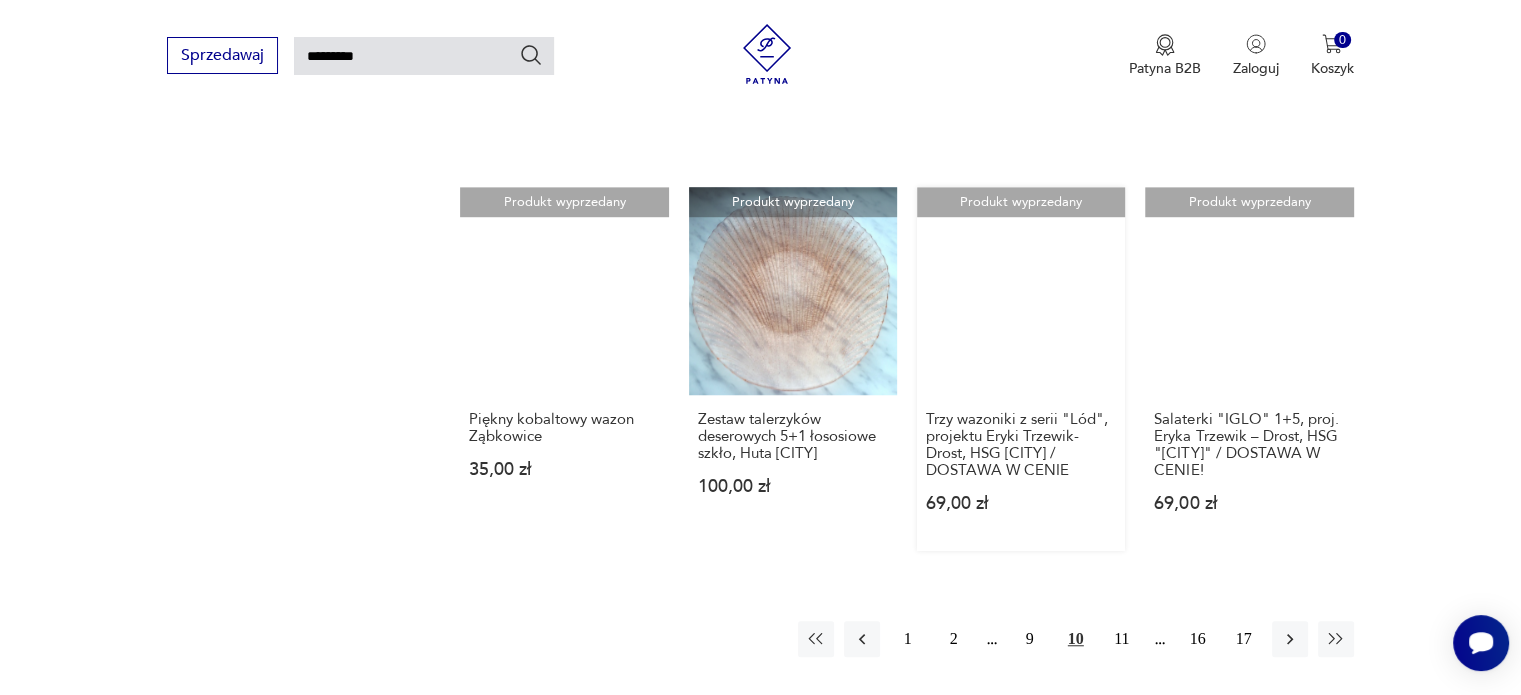 scroll, scrollTop: 1571, scrollLeft: 0, axis: vertical 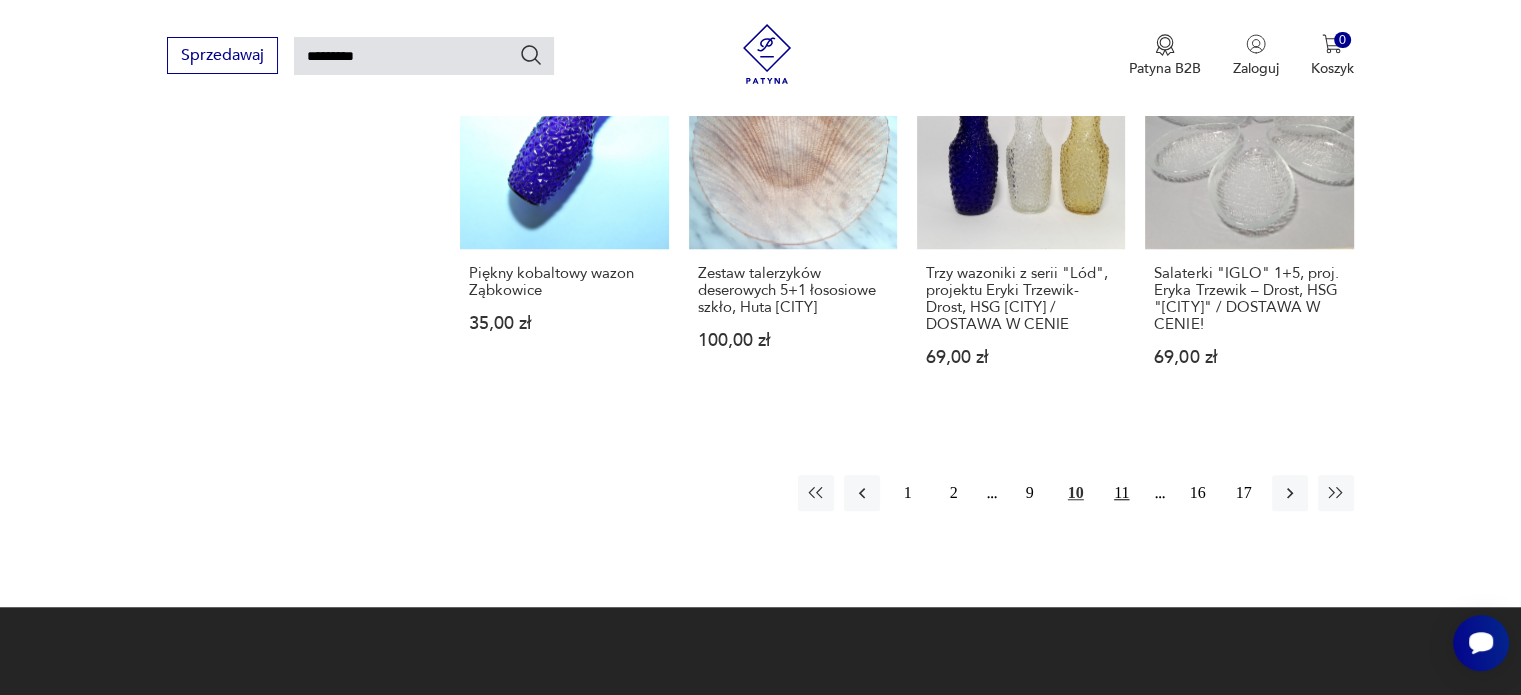click on "11" at bounding box center [1122, 493] 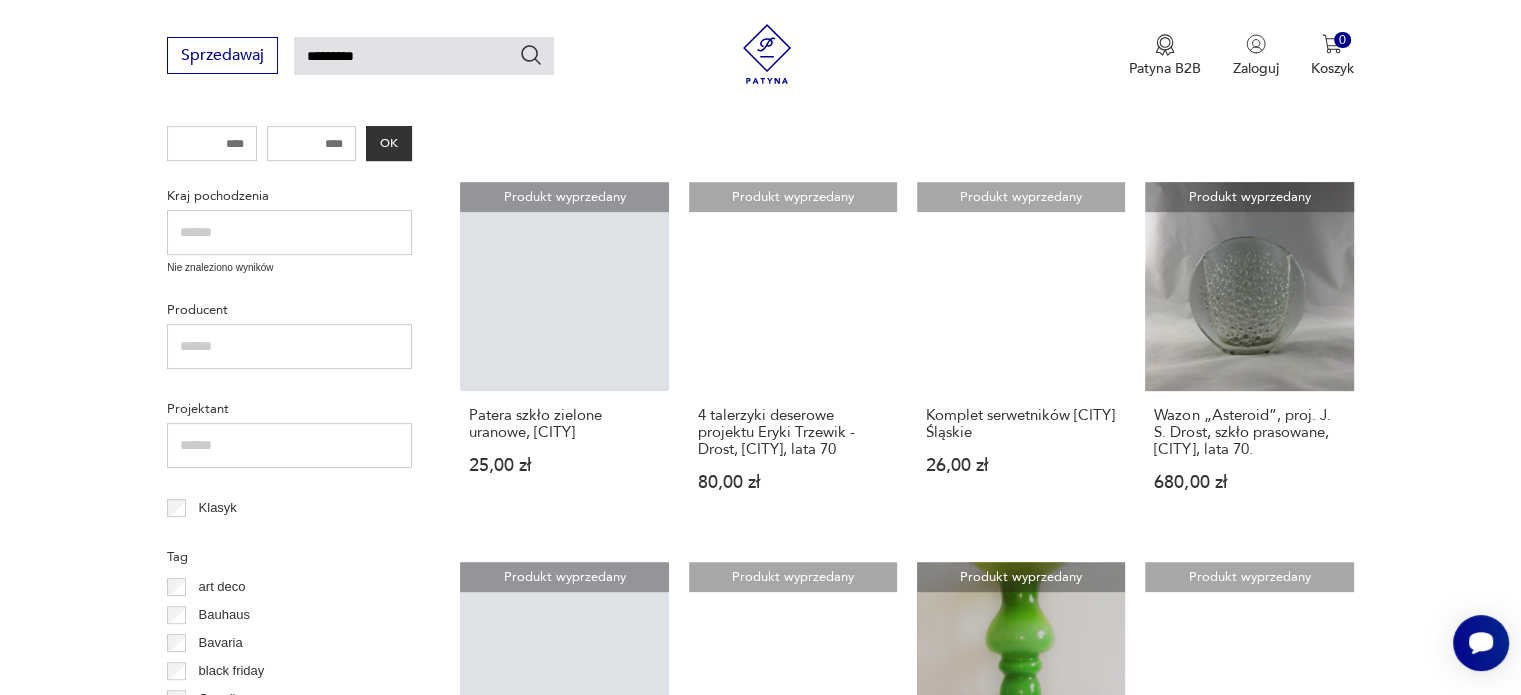 scroll, scrollTop: 971, scrollLeft: 0, axis: vertical 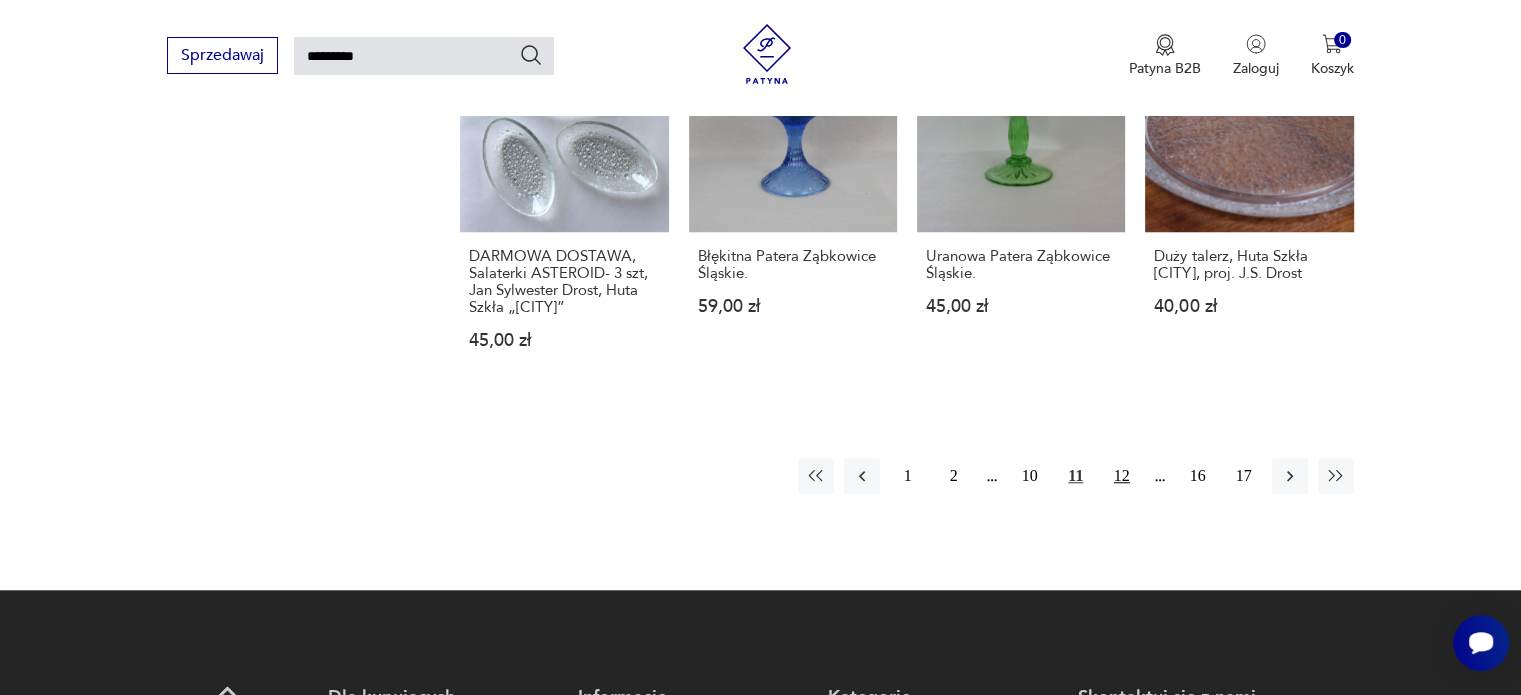 click on "12" at bounding box center (1122, 476) 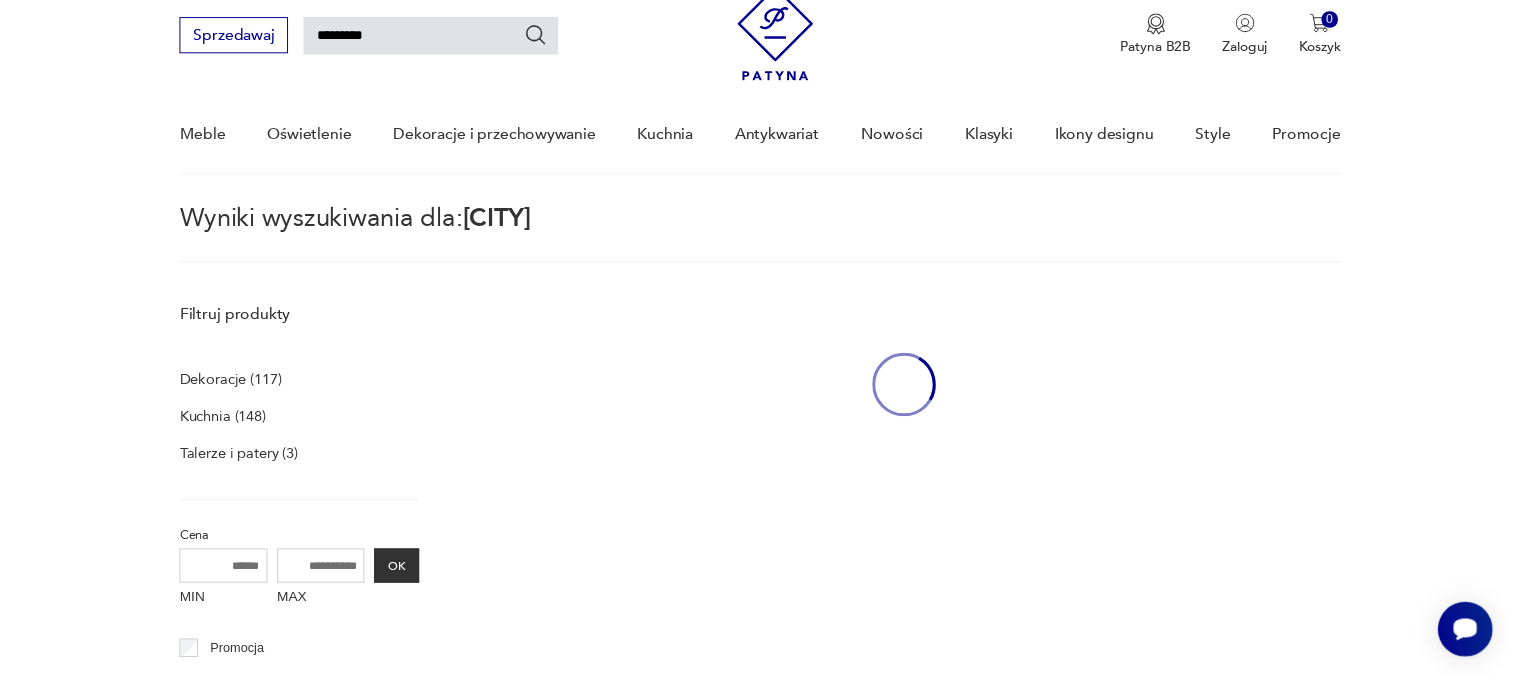 scroll, scrollTop: 71, scrollLeft: 0, axis: vertical 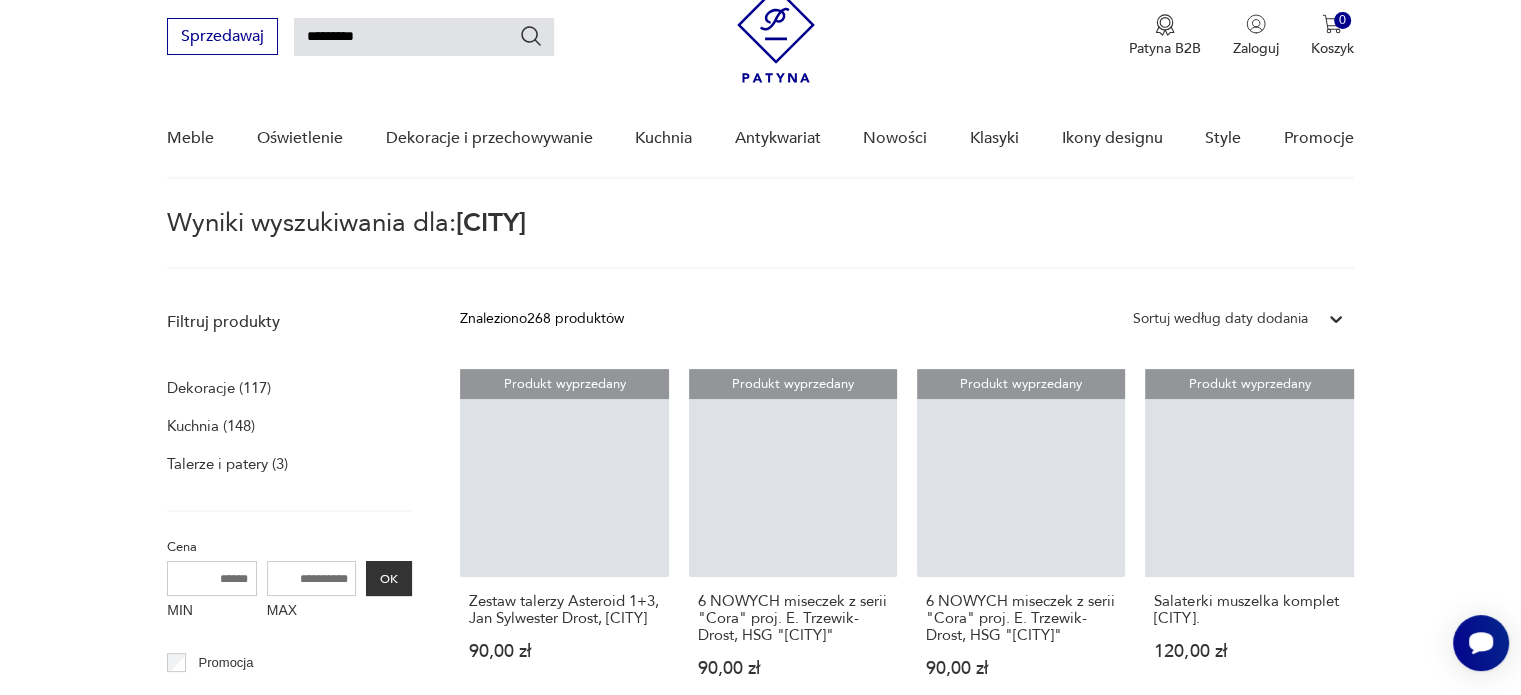 click on "*********" at bounding box center (424, 37) 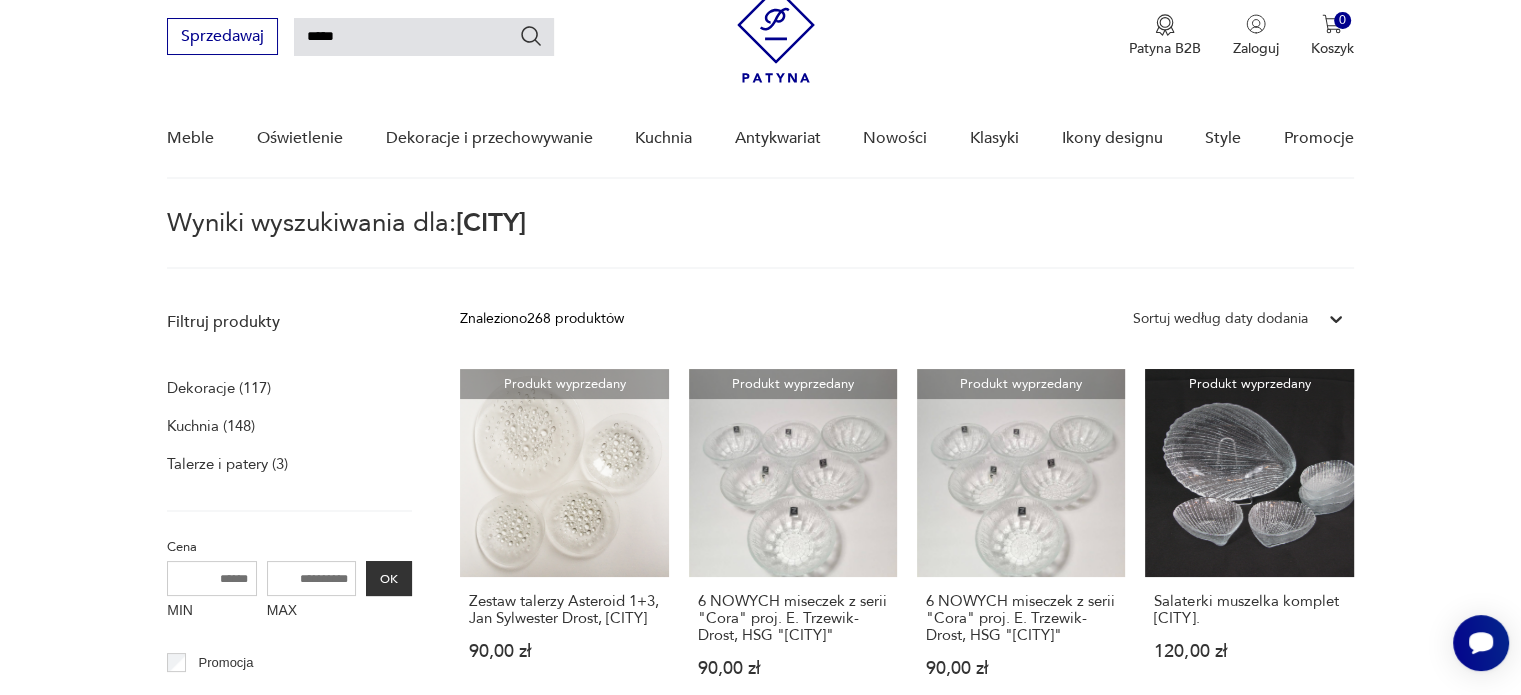 type on "*****" 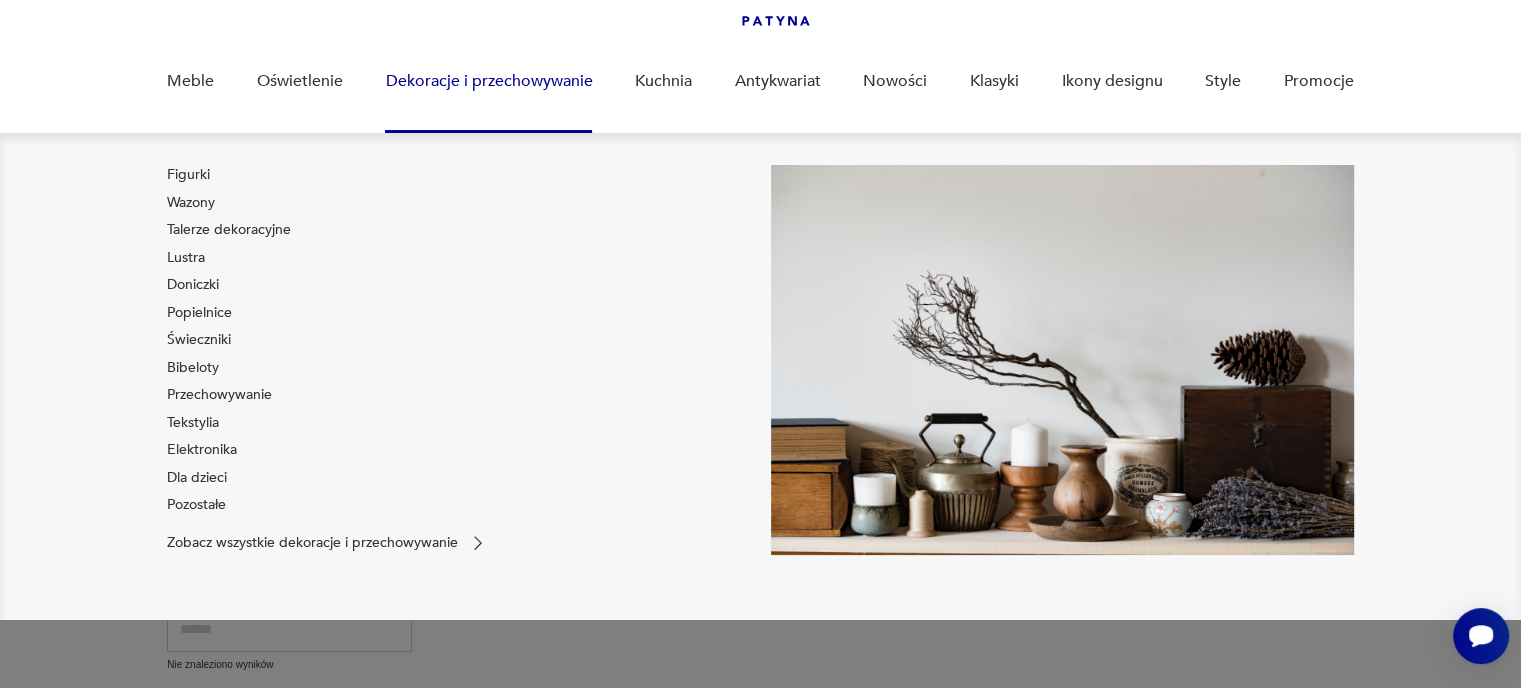 scroll, scrollTop: 171, scrollLeft: 0, axis: vertical 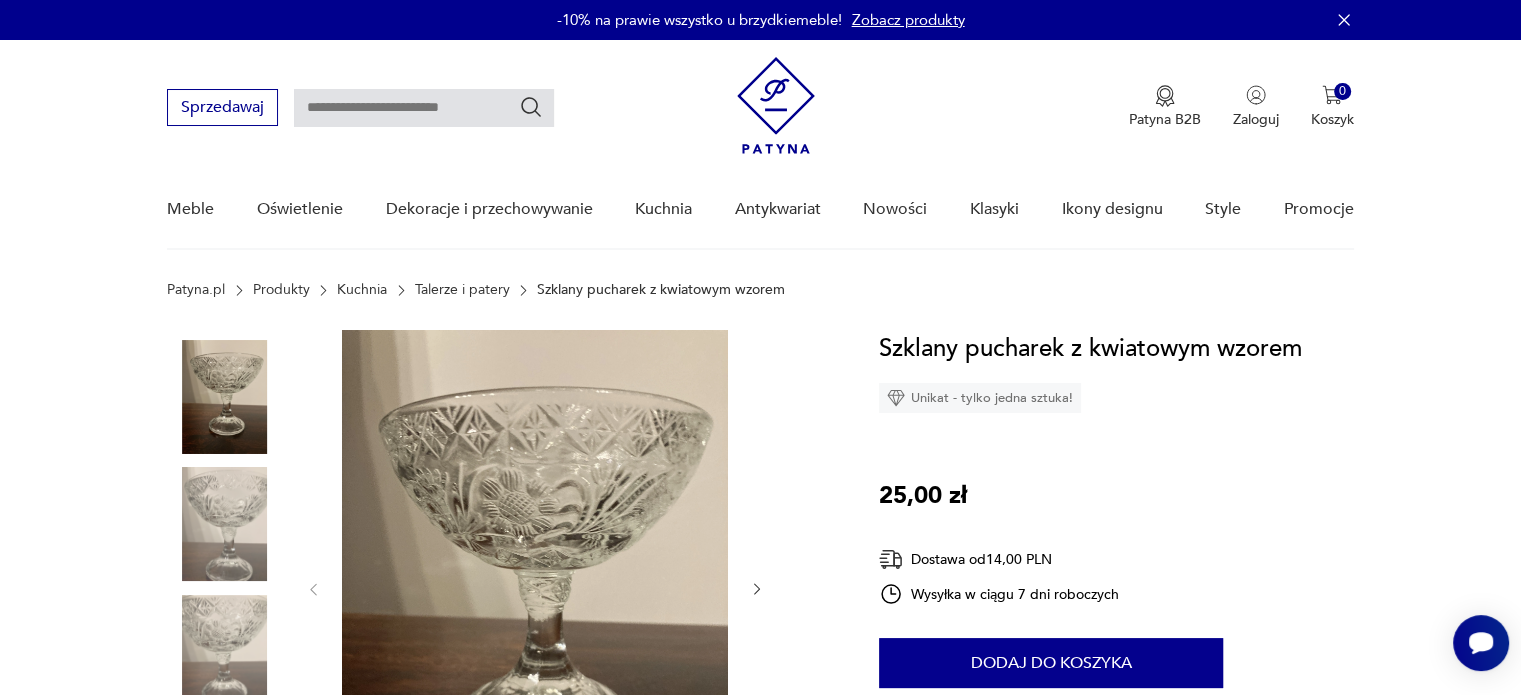click at bounding box center (424, 108) 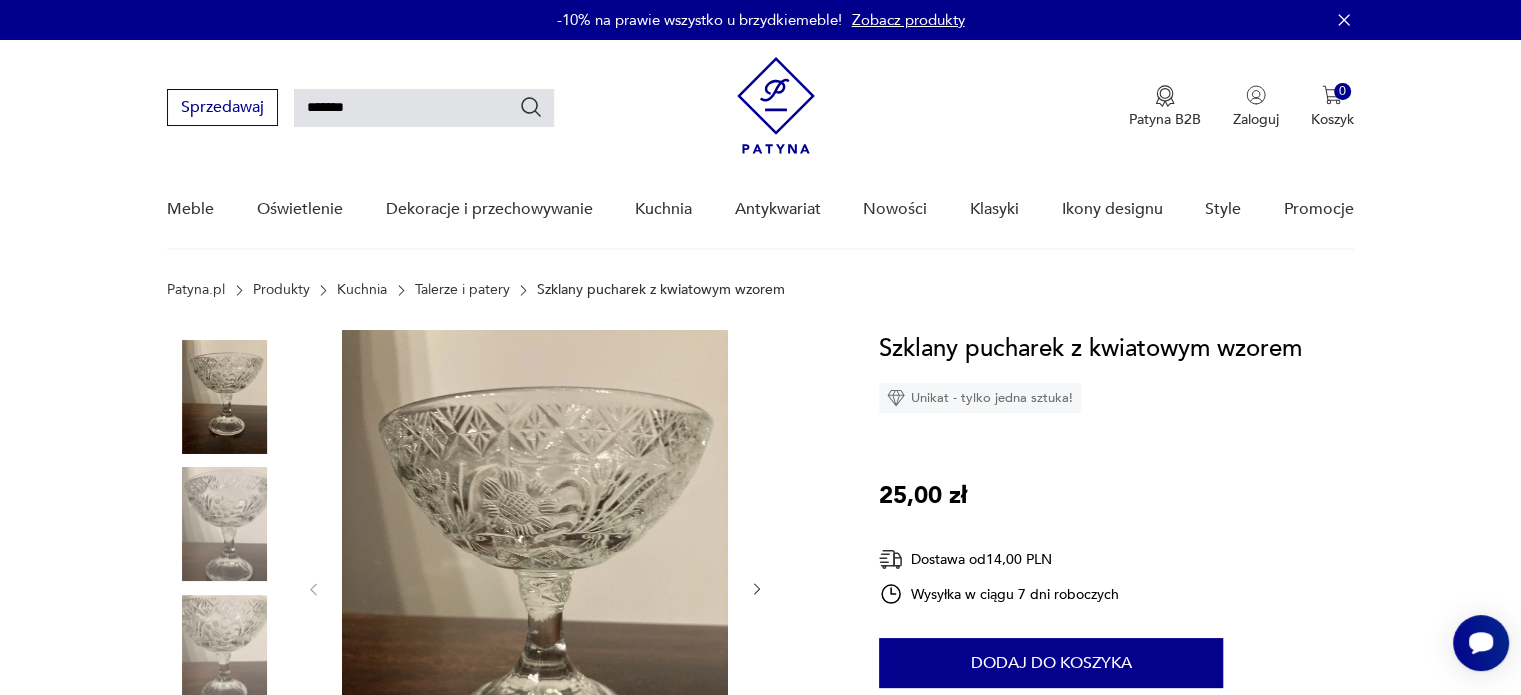type on "*******" 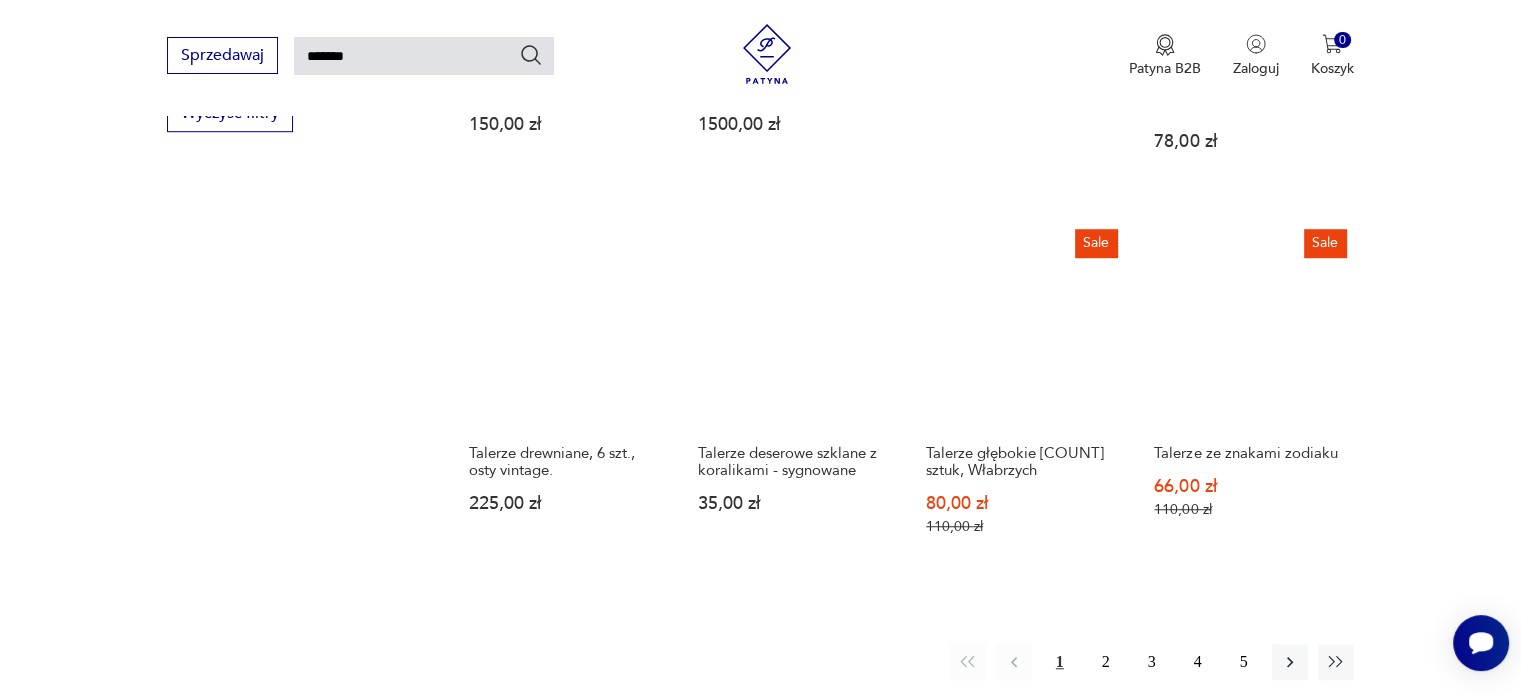 scroll, scrollTop: 1784, scrollLeft: 0, axis: vertical 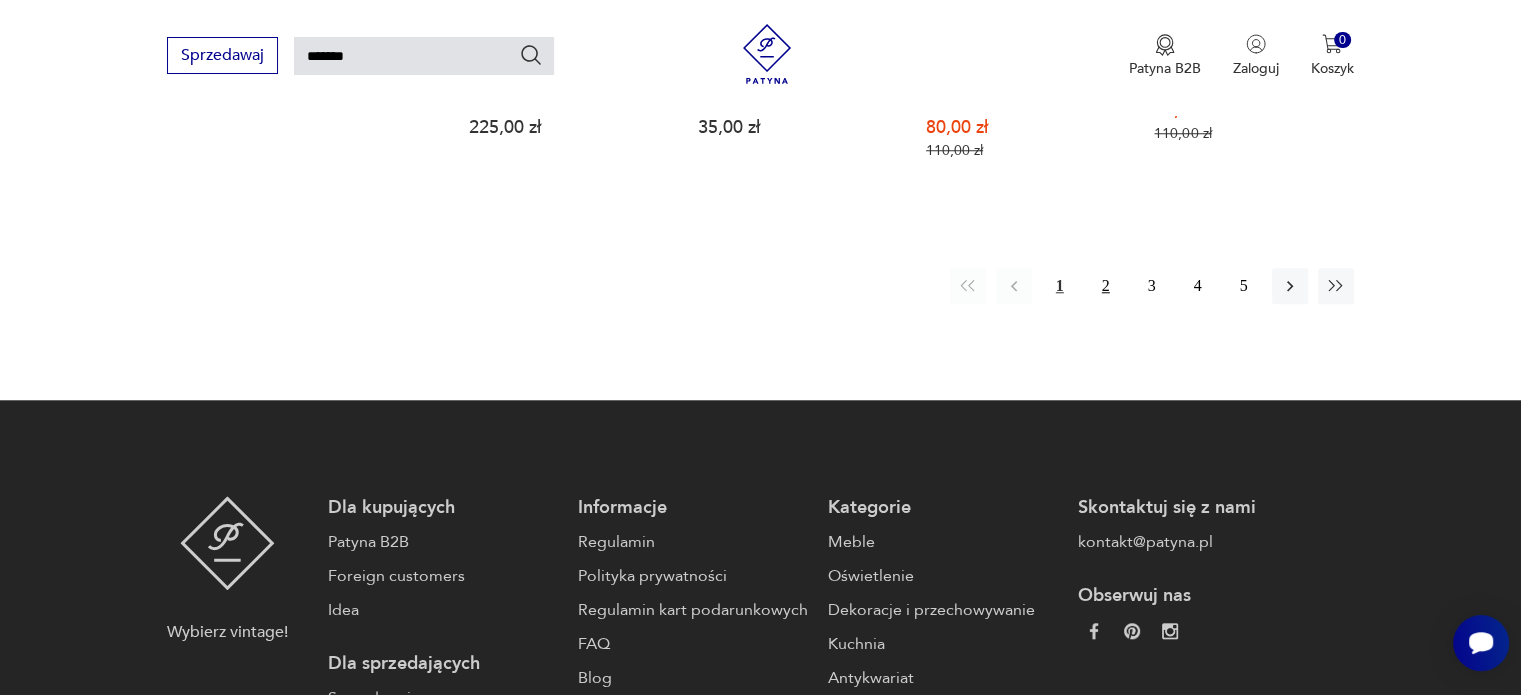 click on "2" at bounding box center [1106, 286] 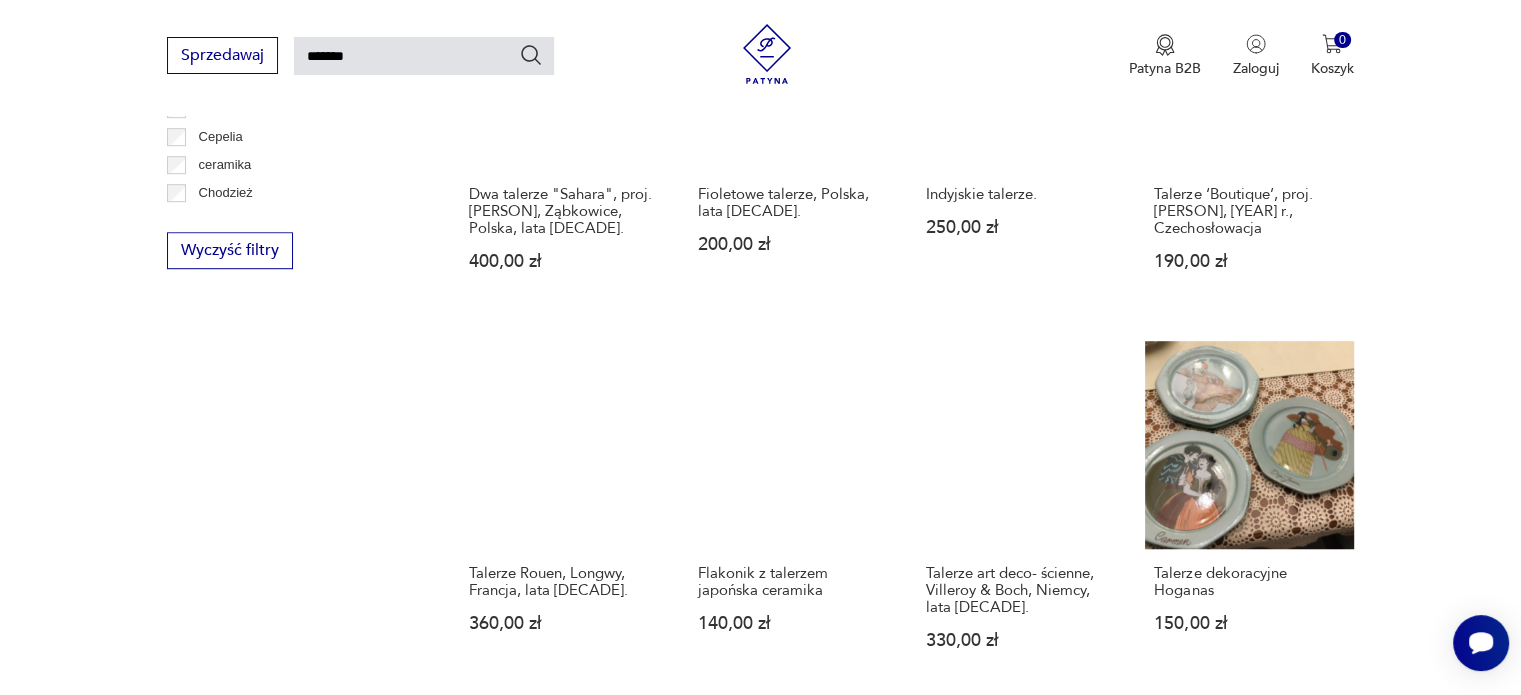 scroll, scrollTop: 1771, scrollLeft: 0, axis: vertical 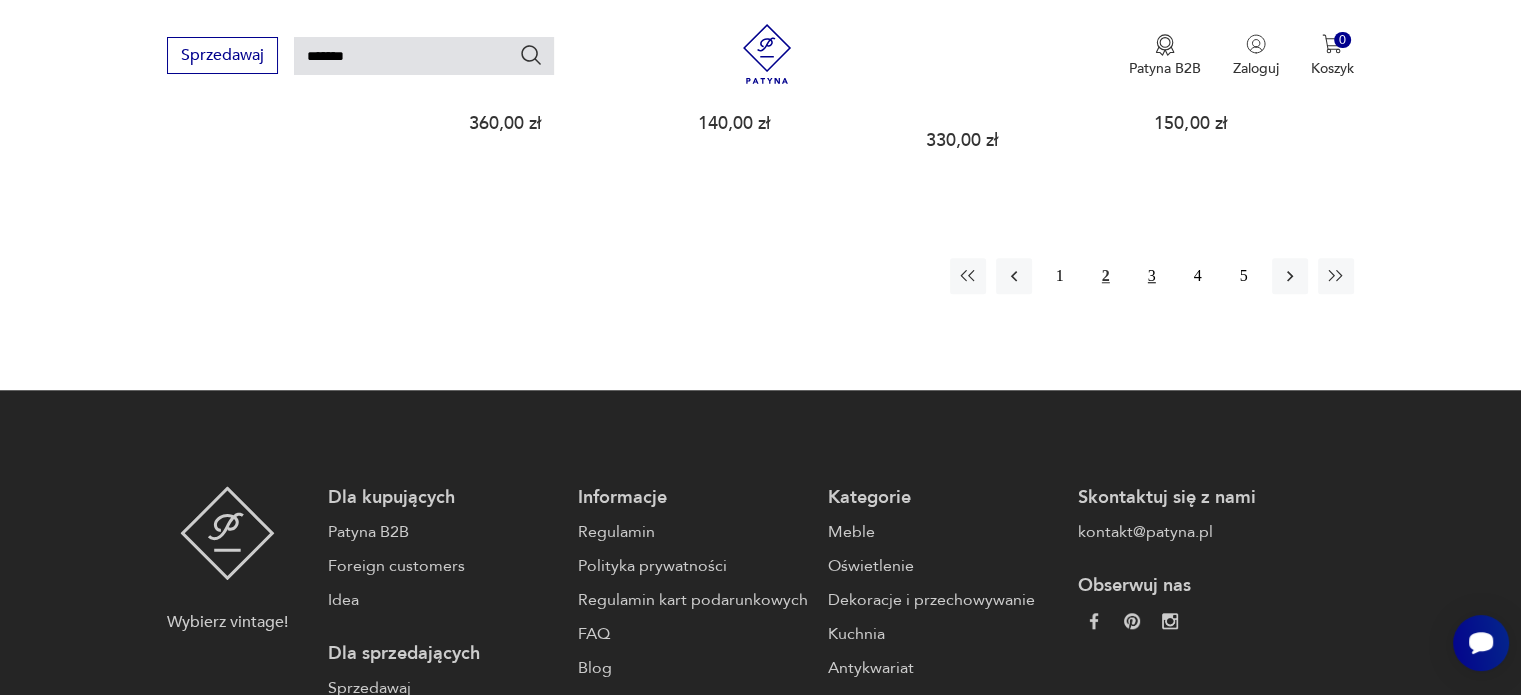 click on "3" at bounding box center (1152, 276) 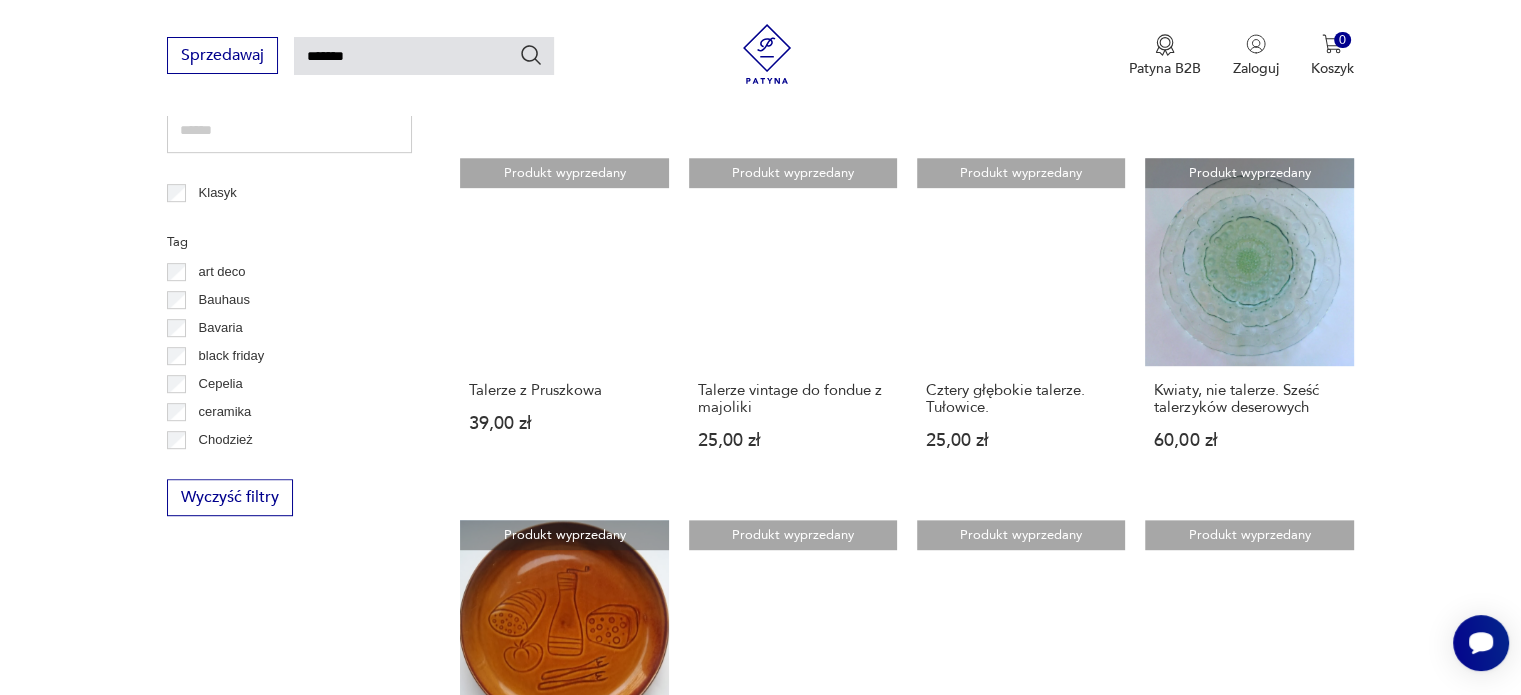 scroll, scrollTop: 1171, scrollLeft: 0, axis: vertical 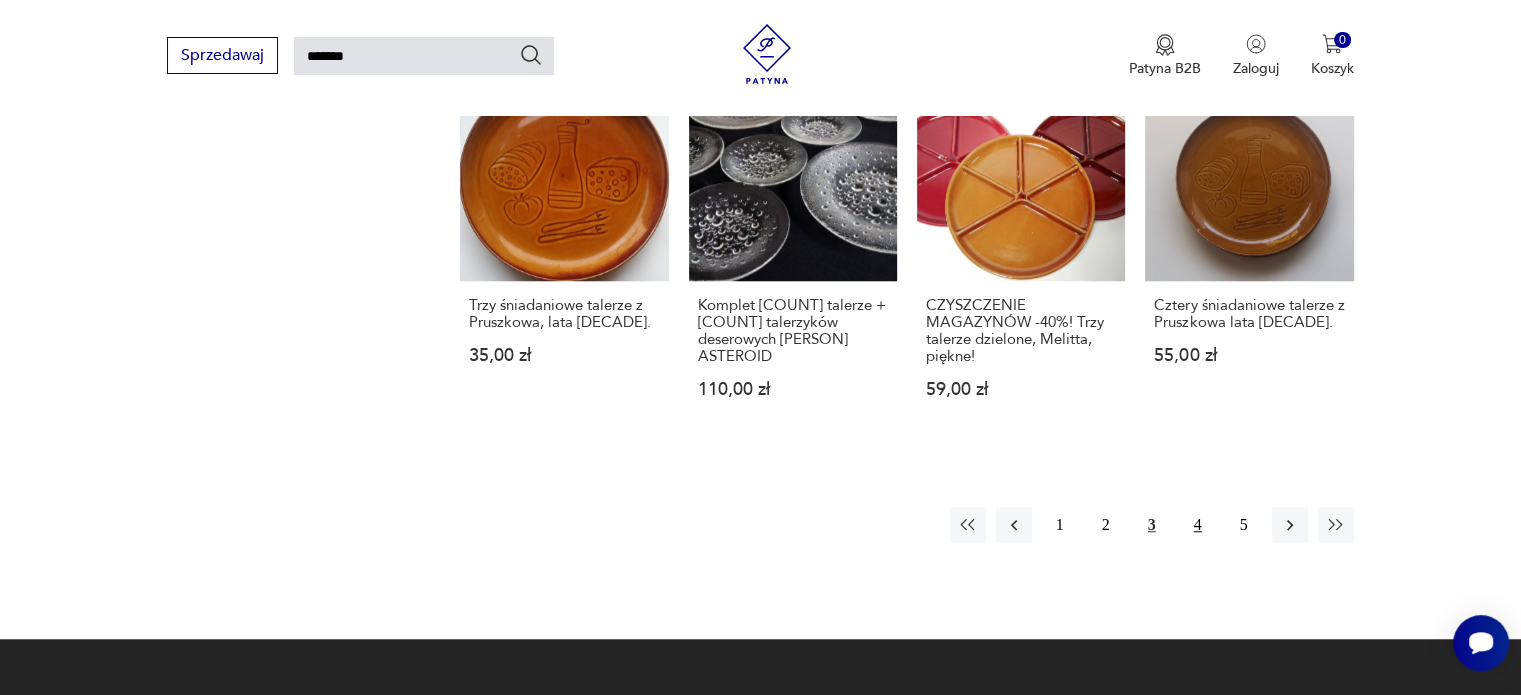 click on "4" at bounding box center [1198, 525] 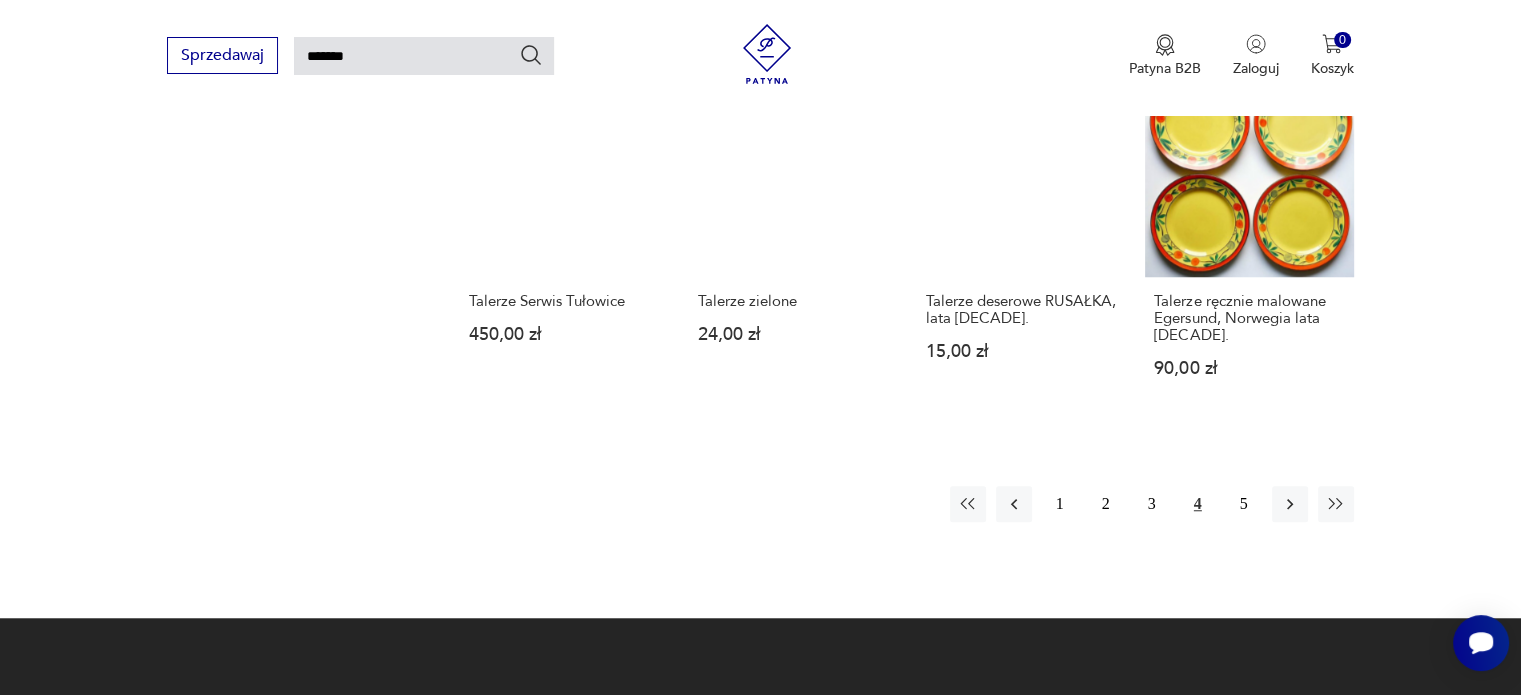 scroll, scrollTop: 1571, scrollLeft: 0, axis: vertical 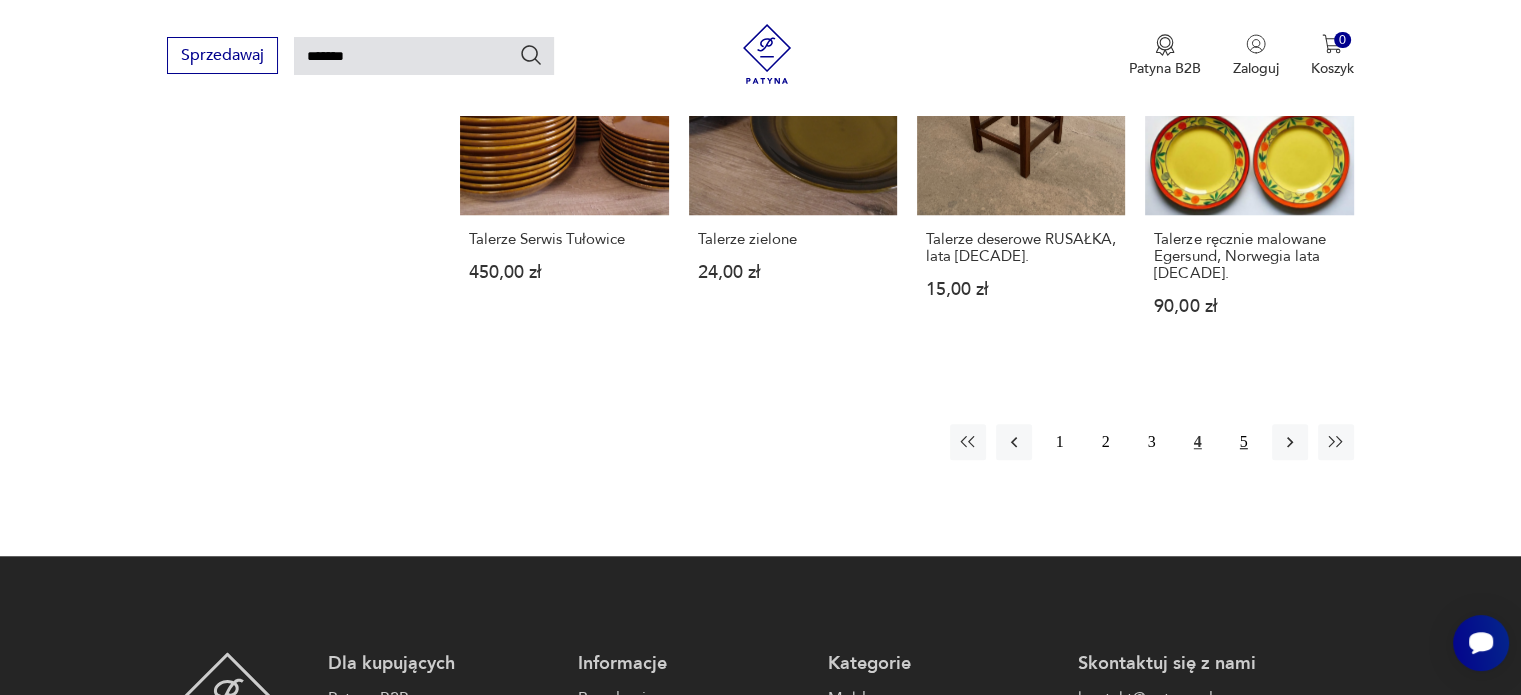 click on "5" at bounding box center [1244, 442] 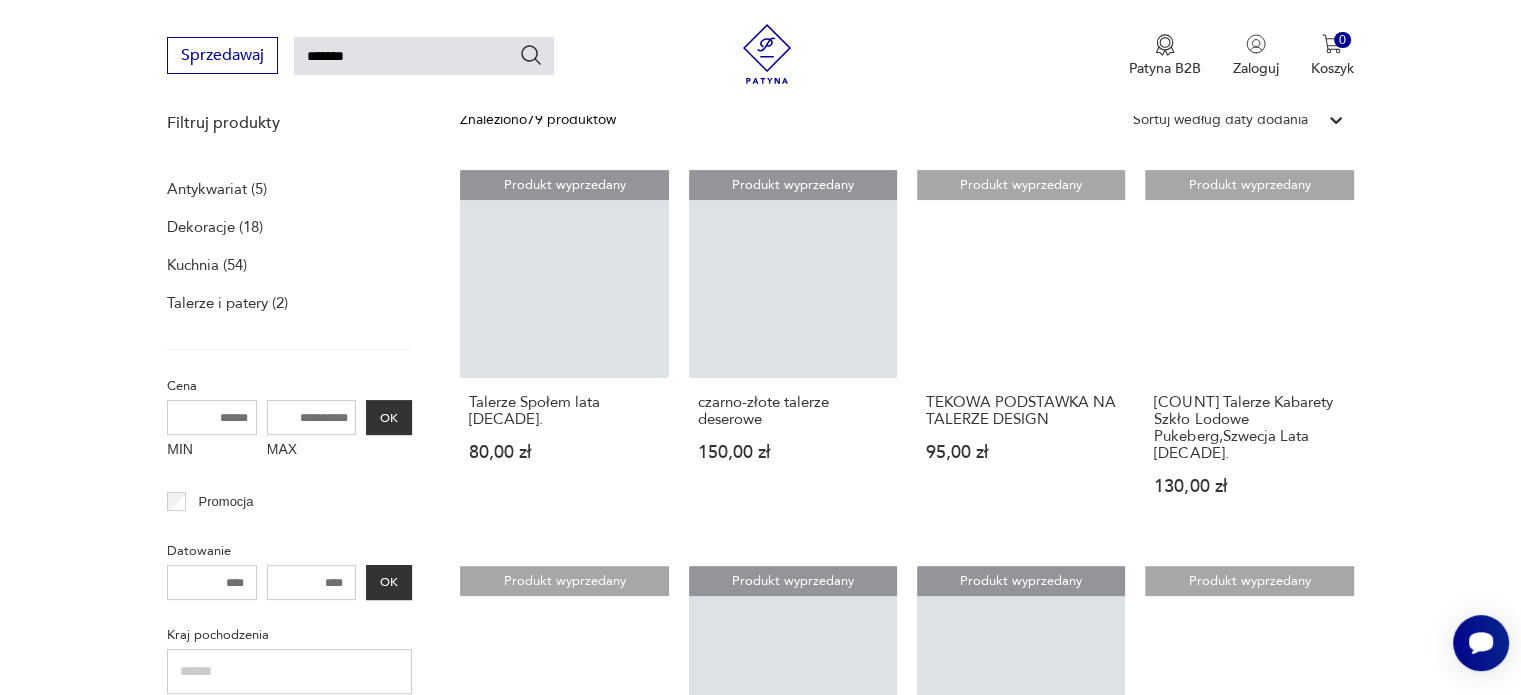 scroll, scrollTop: 171, scrollLeft: 0, axis: vertical 